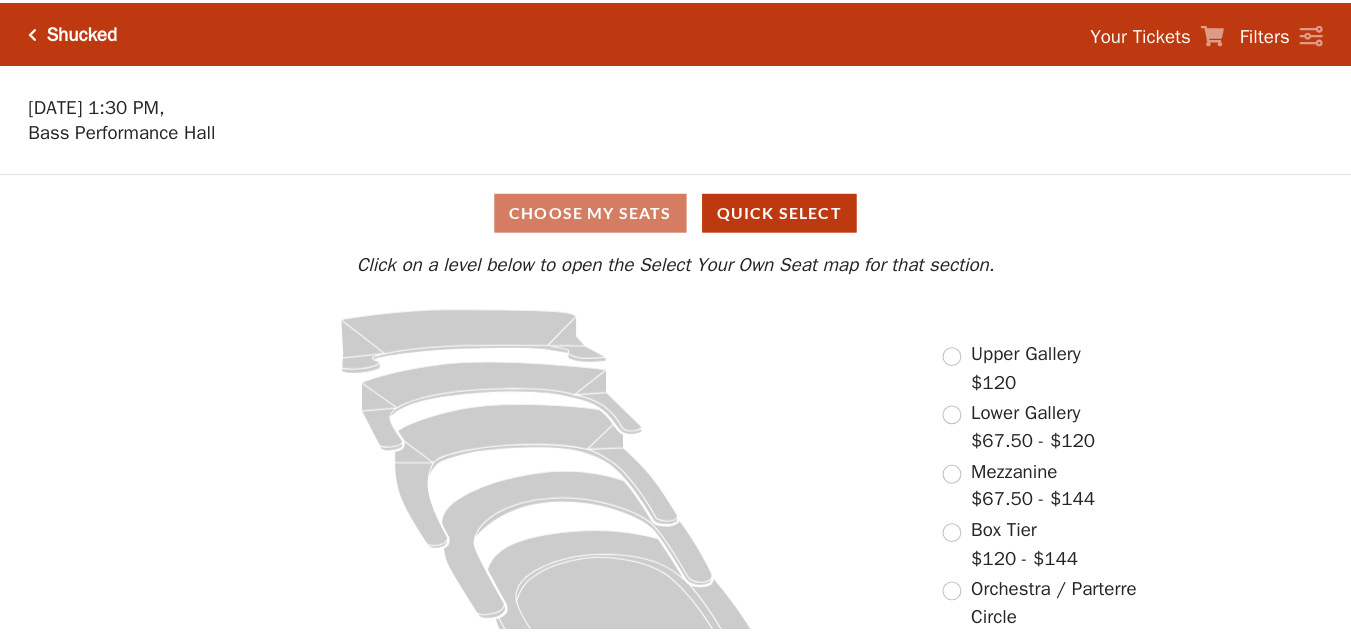 scroll, scrollTop: 0, scrollLeft: 0, axis: both 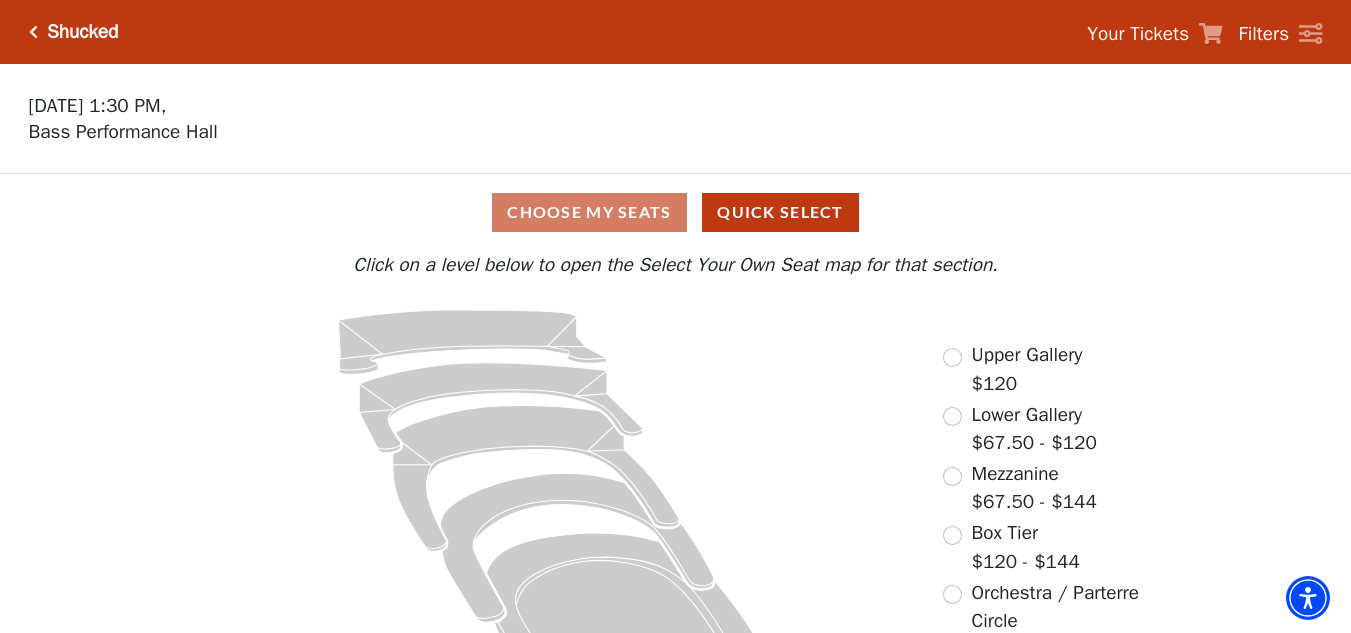 click on "Choose My Seats
Quick Select" at bounding box center (675, 212) 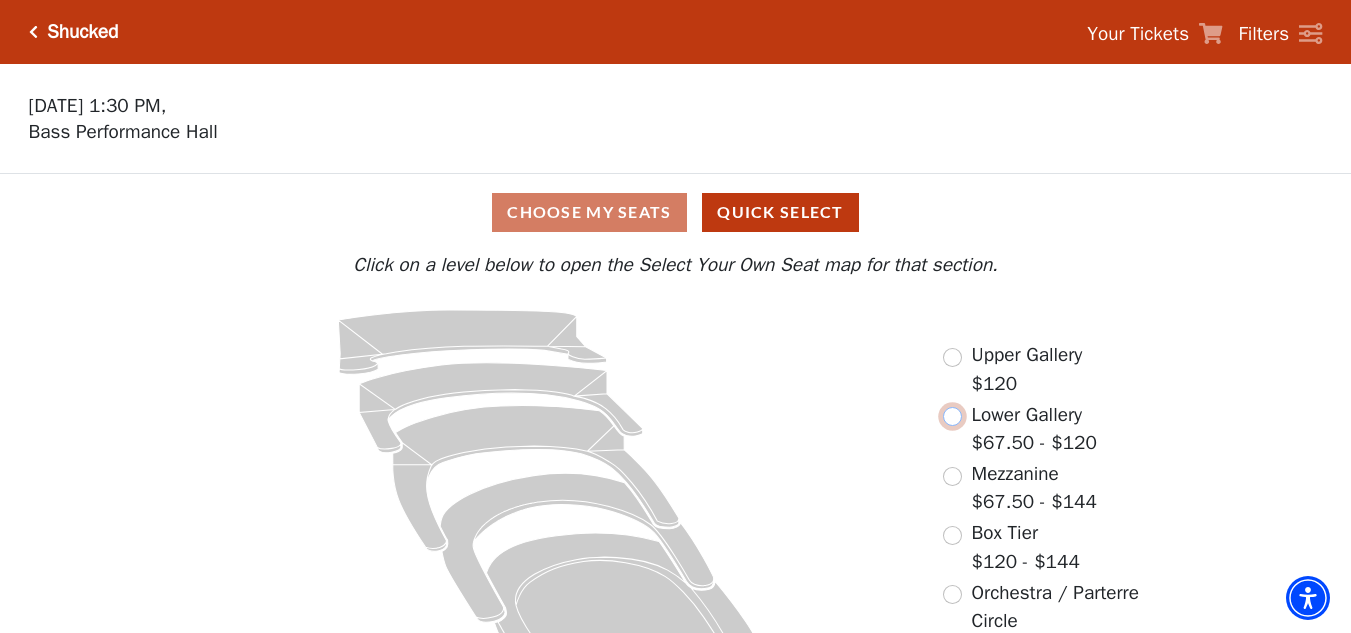 click at bounding box center [952, 416] 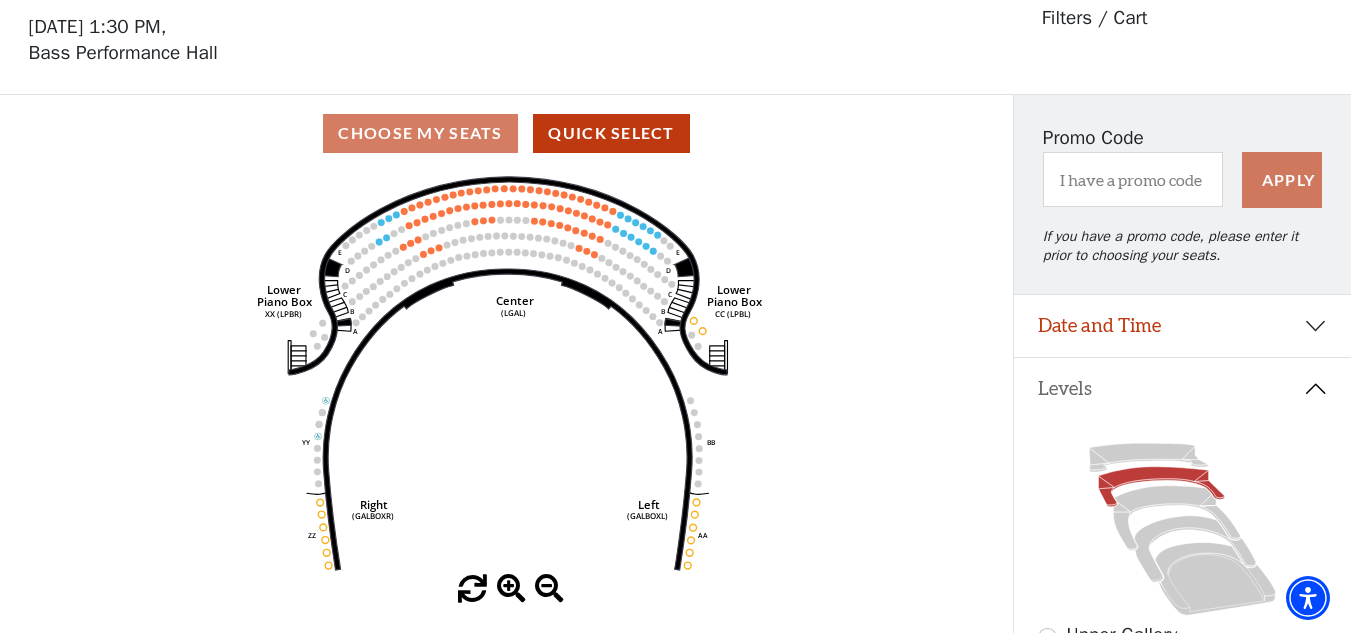 scroll, scrollTop: 93, scrollLeft: 0, axis: vertical 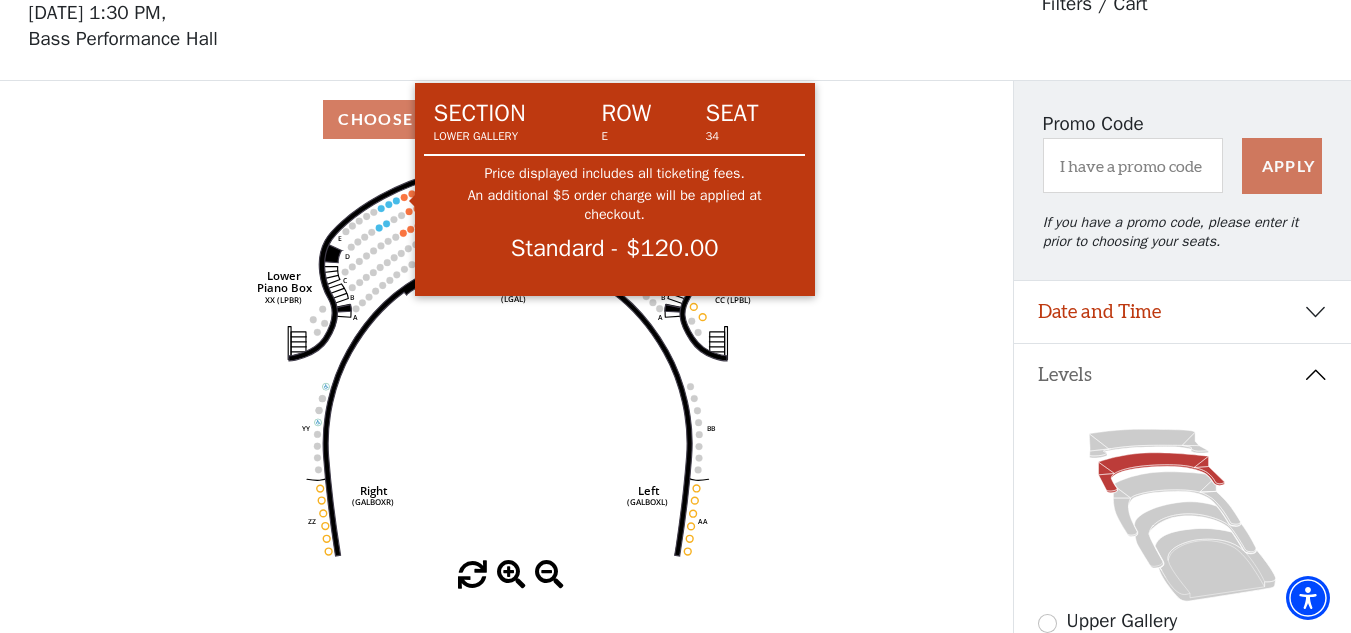 click 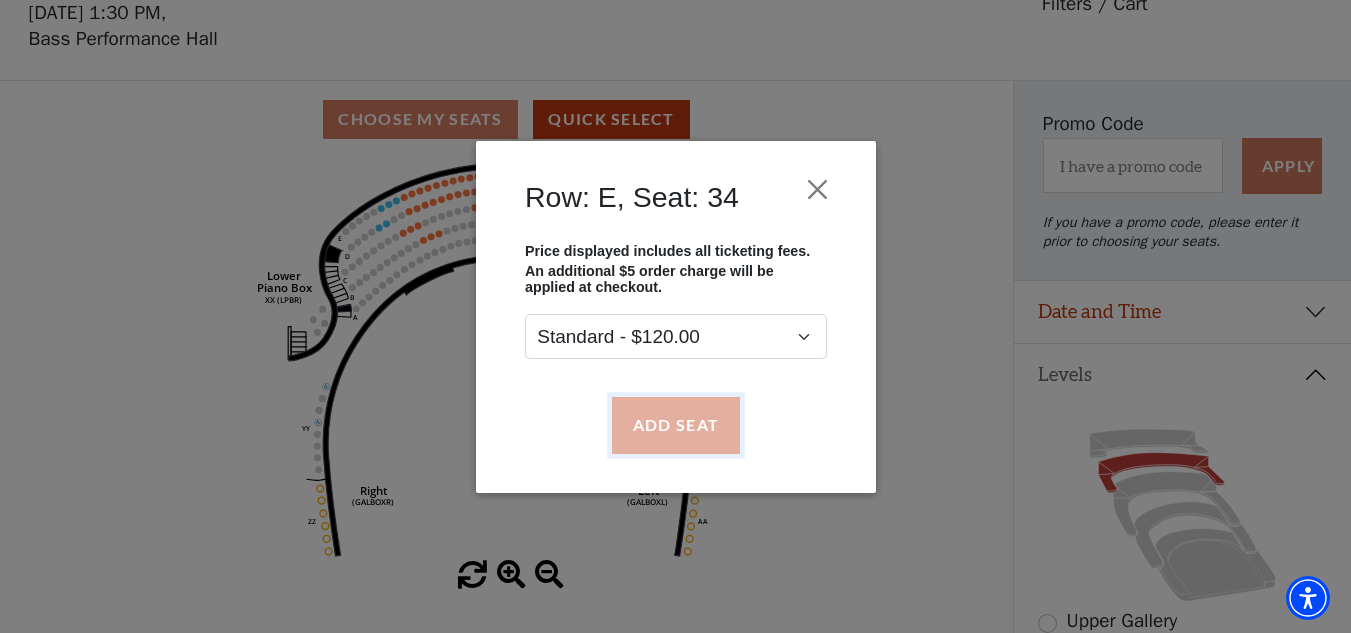 click on "Add Seat" at bounding box center (675, 425) 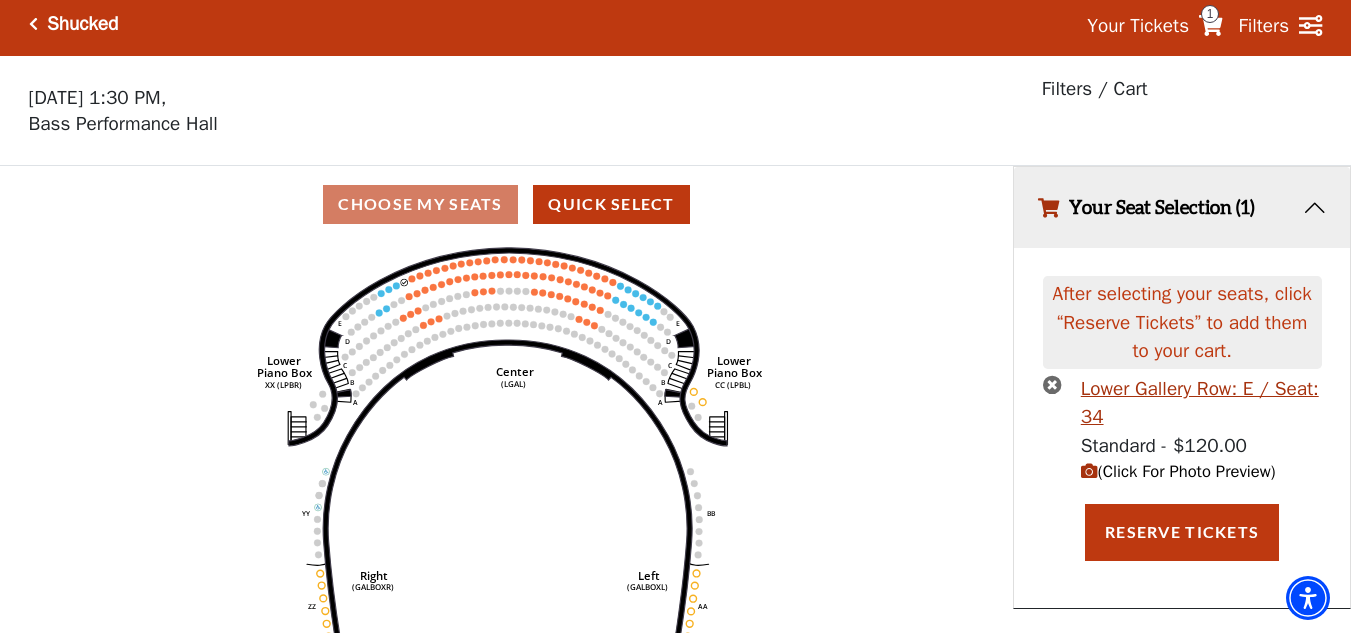 scroll, scrollTop: 0, scrollLeft: 0, axis: both 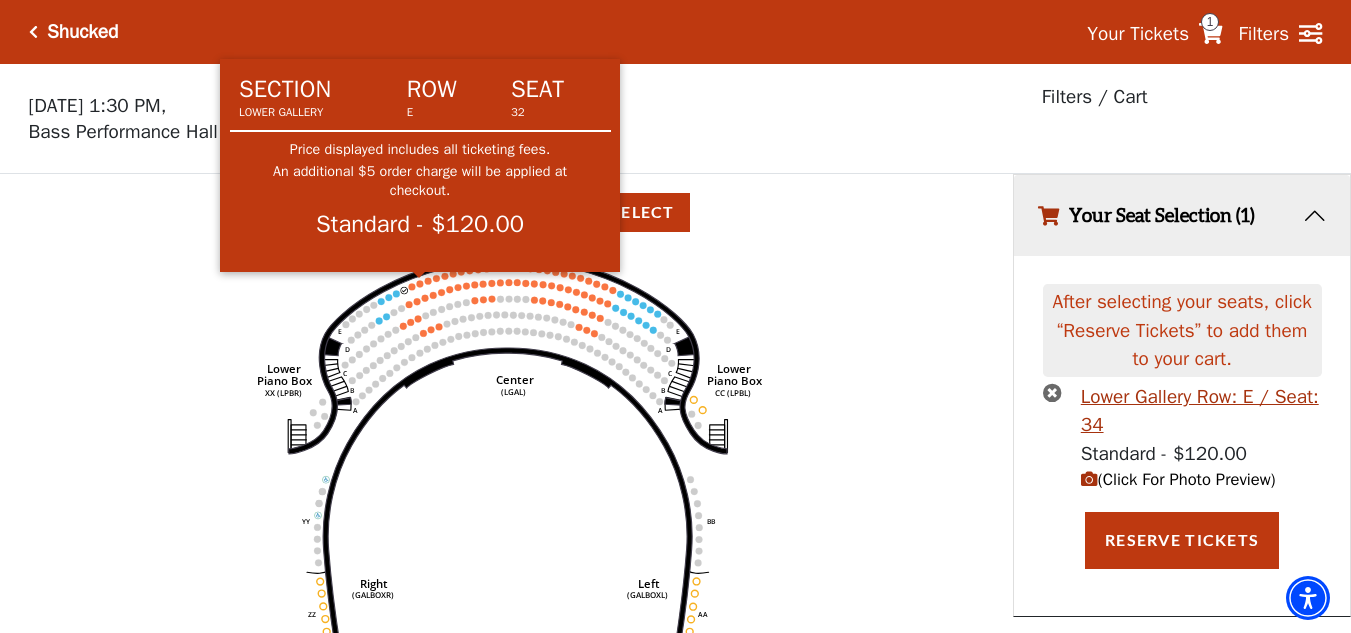 click 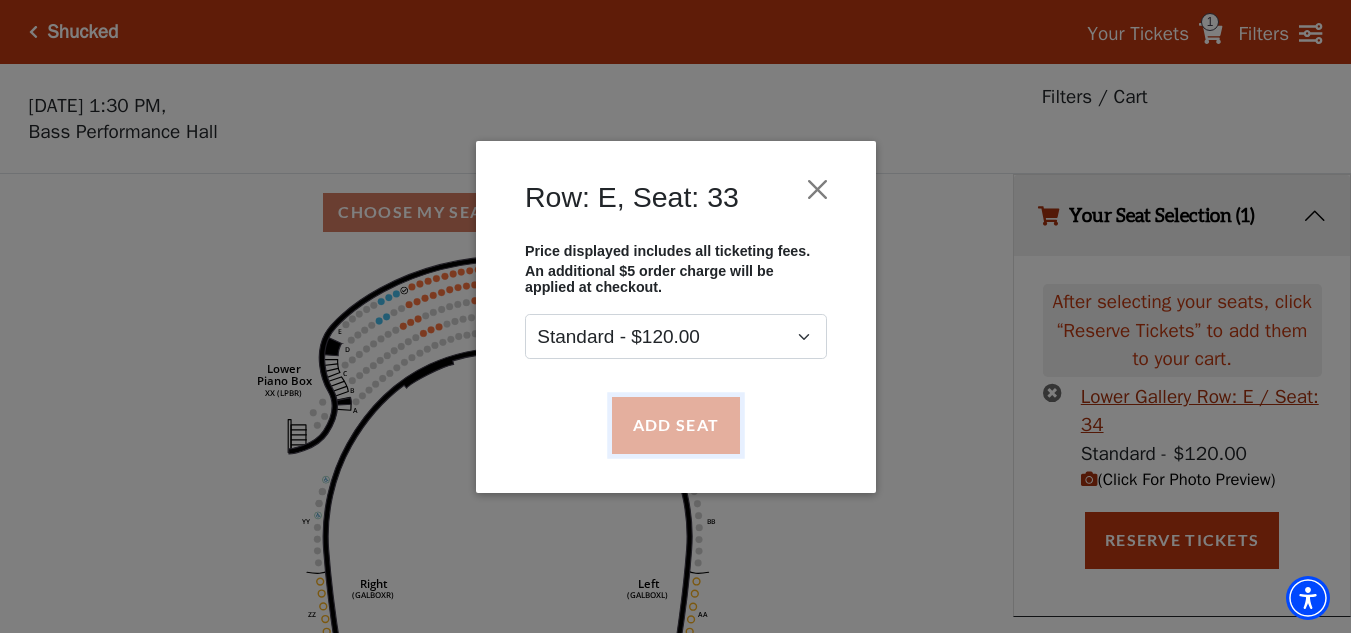 click on "Add Seat" at bounding box center (675, 425) 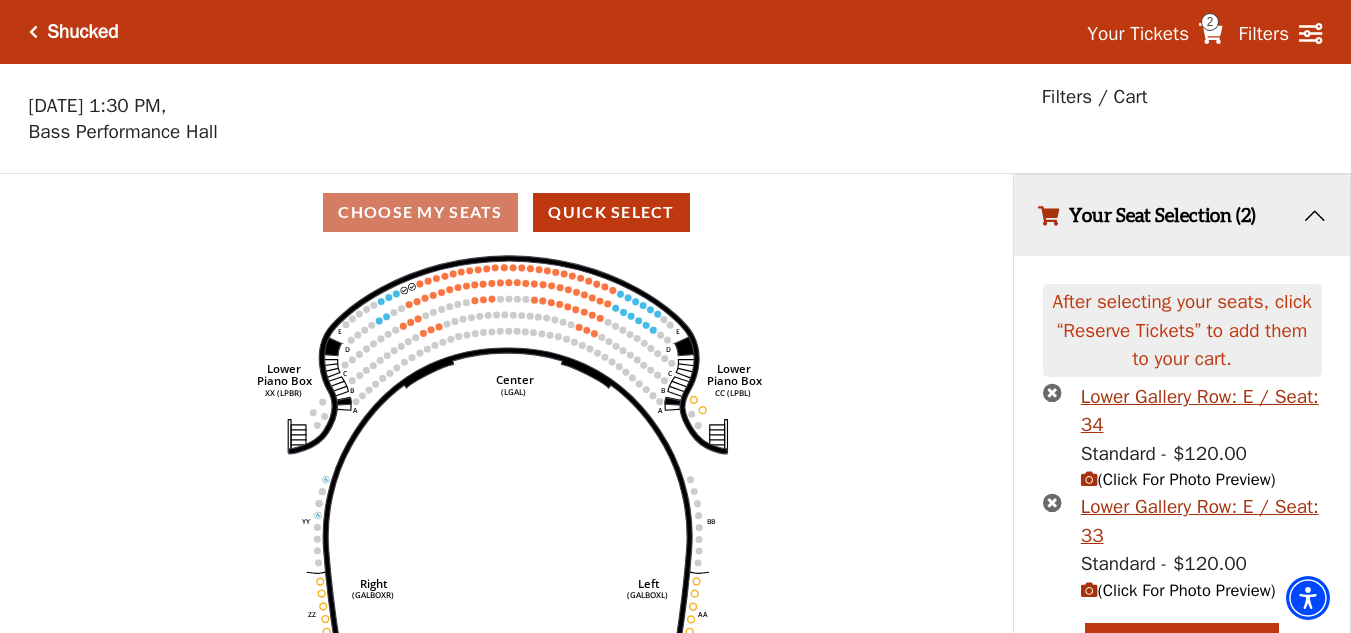 scroll, scrollTop: 46, scrollLeft: 0, axis: vertical 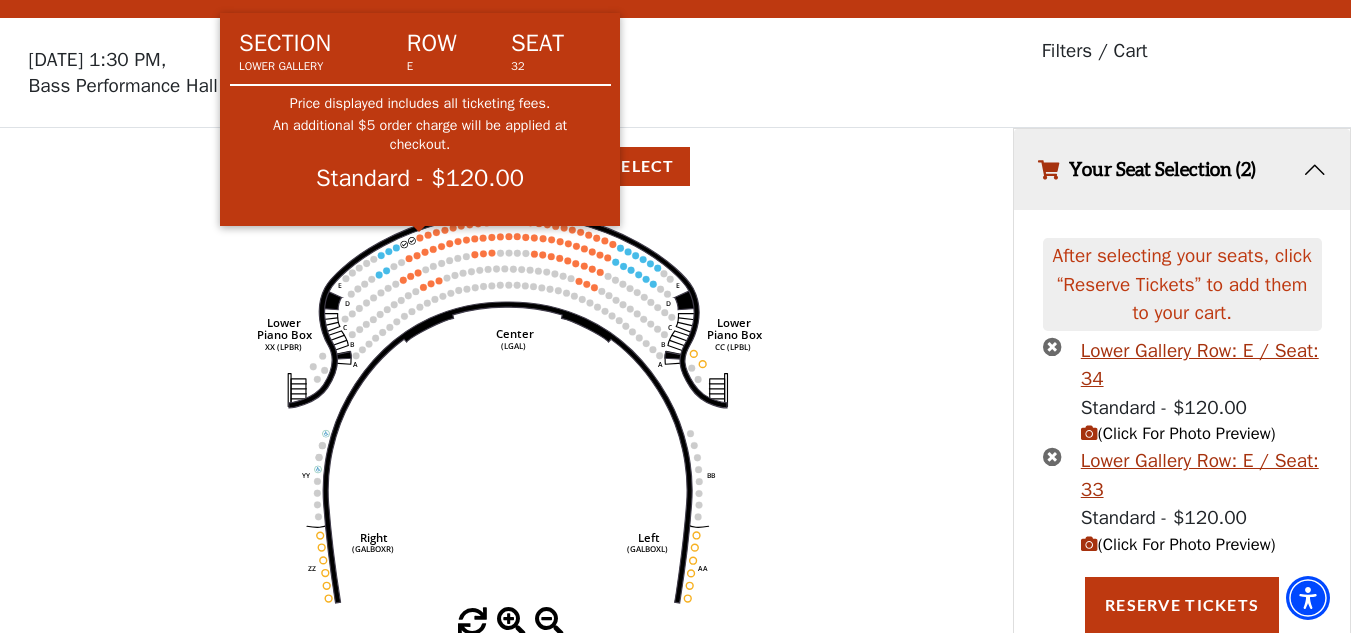 click 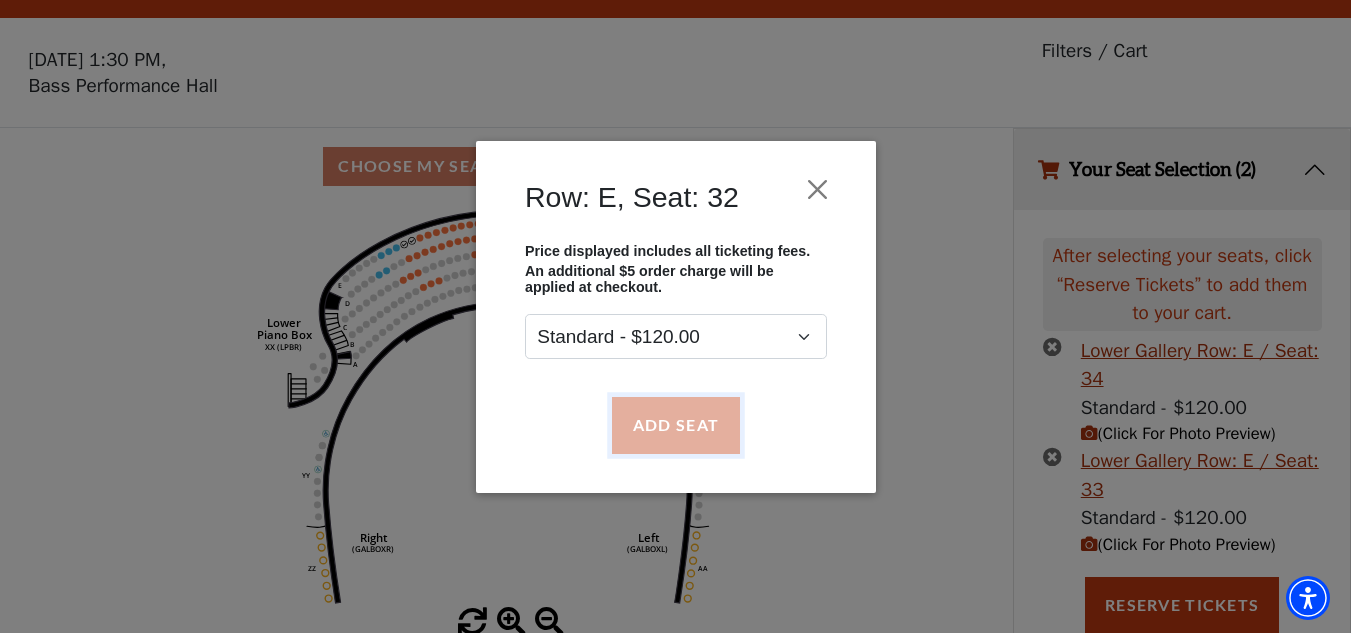 click on "Add Seat" at bounding box center [675, 425] 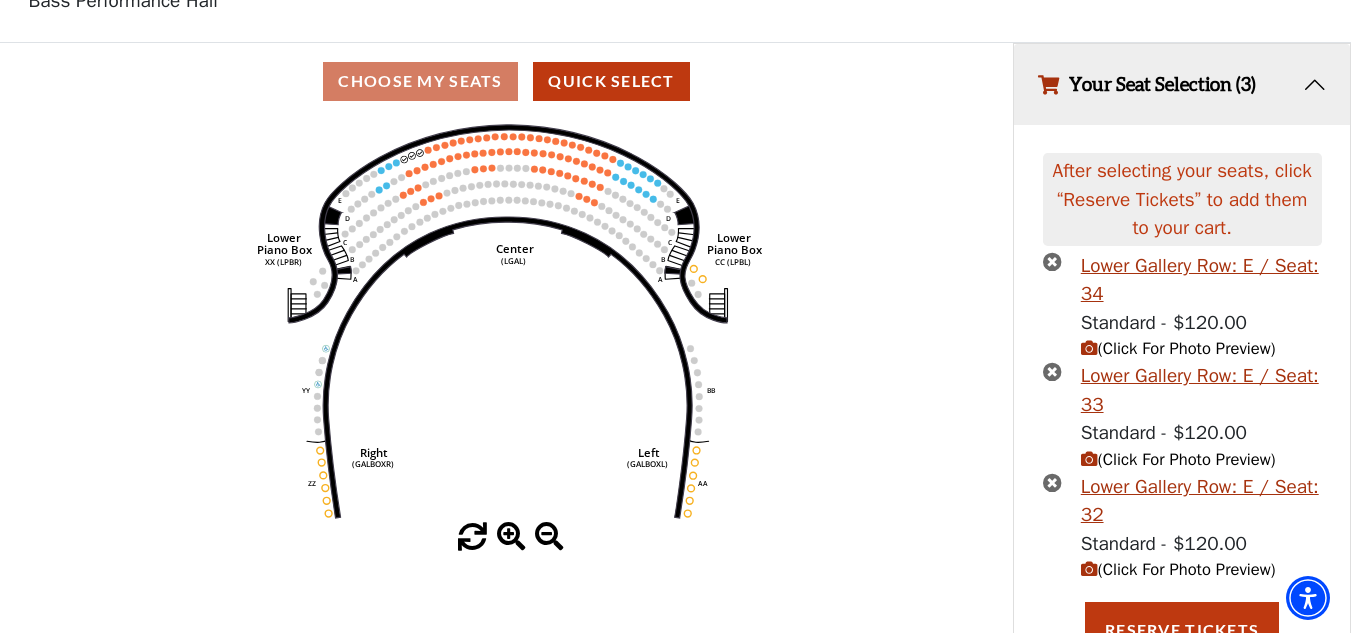 scroll, scrollTop: 157, scrollLeft: 0, axis: vertical 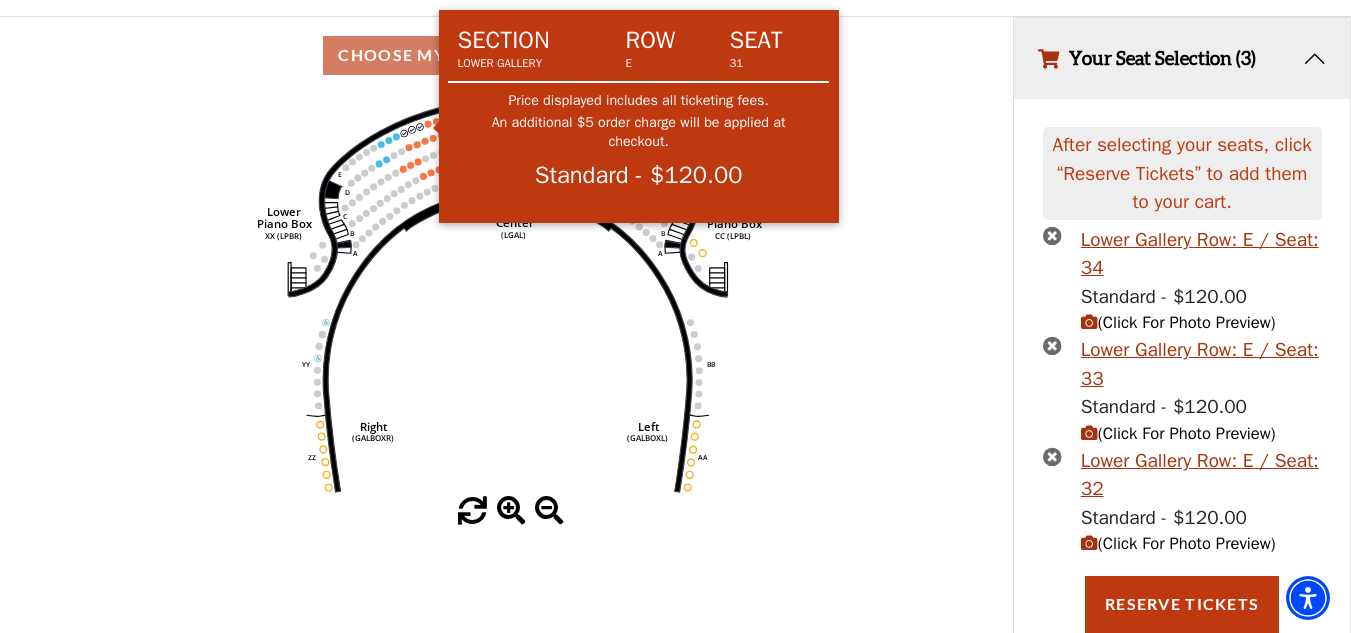 click 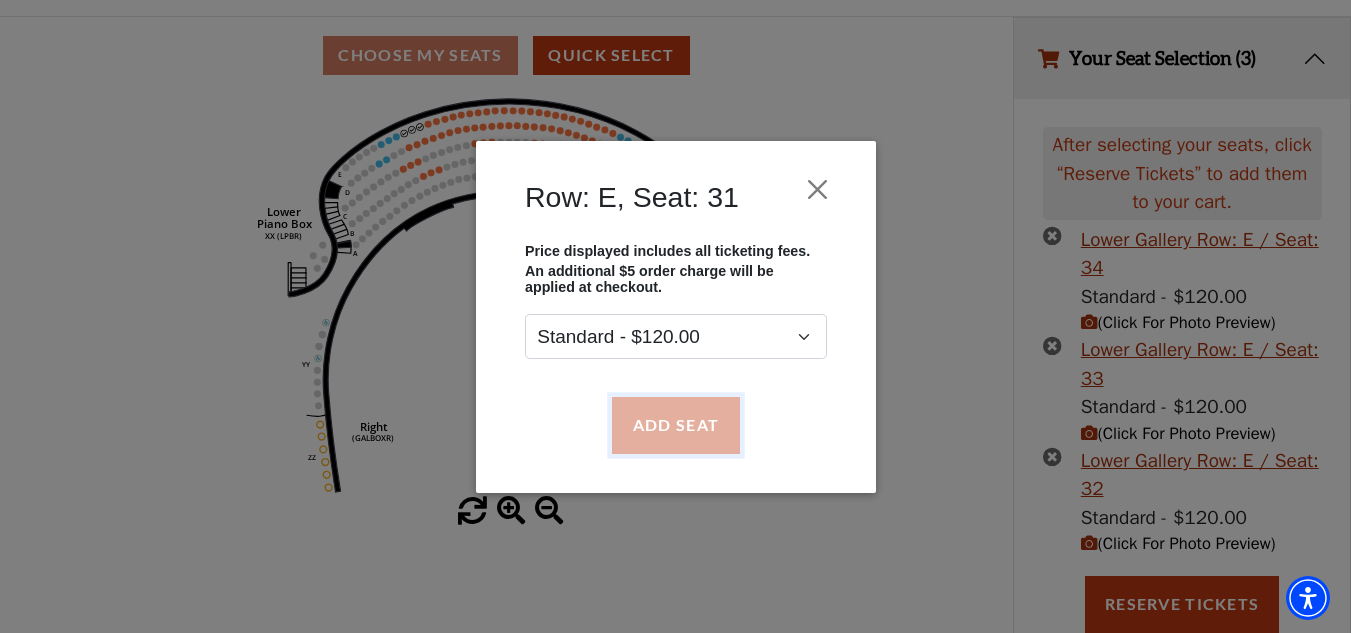 click on "Add Seat" at bounding box center [675, 425] 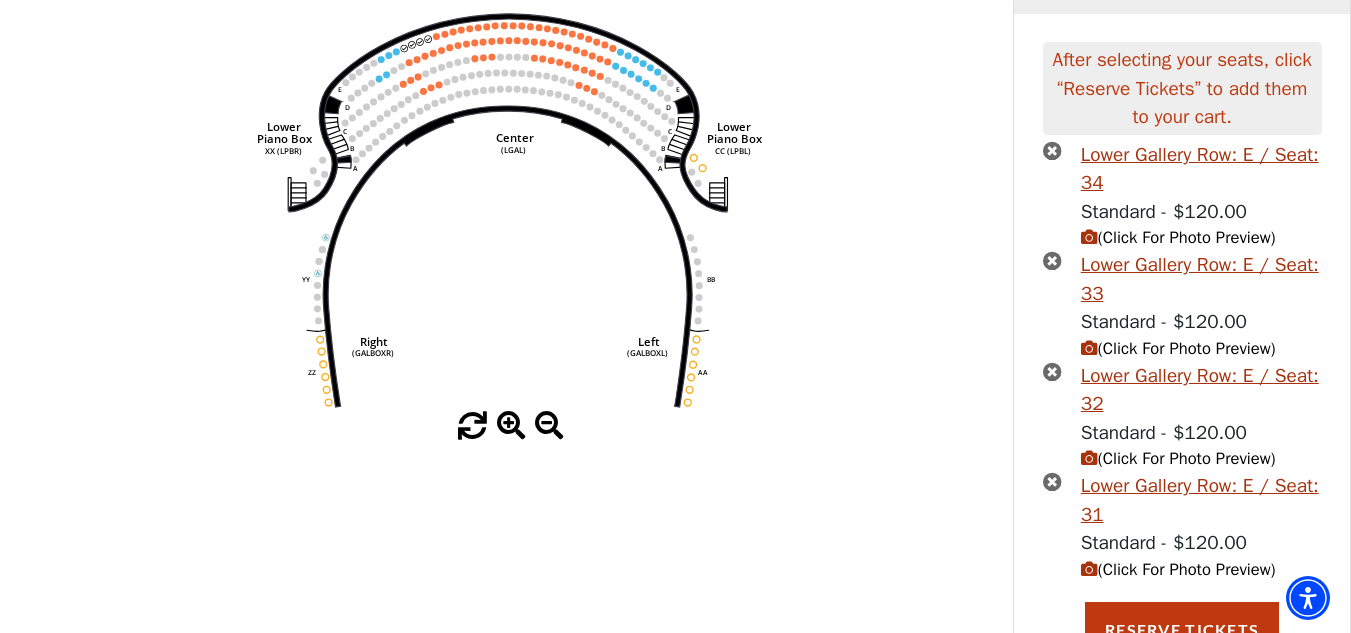 scroll, scrollTop: 267, scrollLeft: 0, axis: vertical 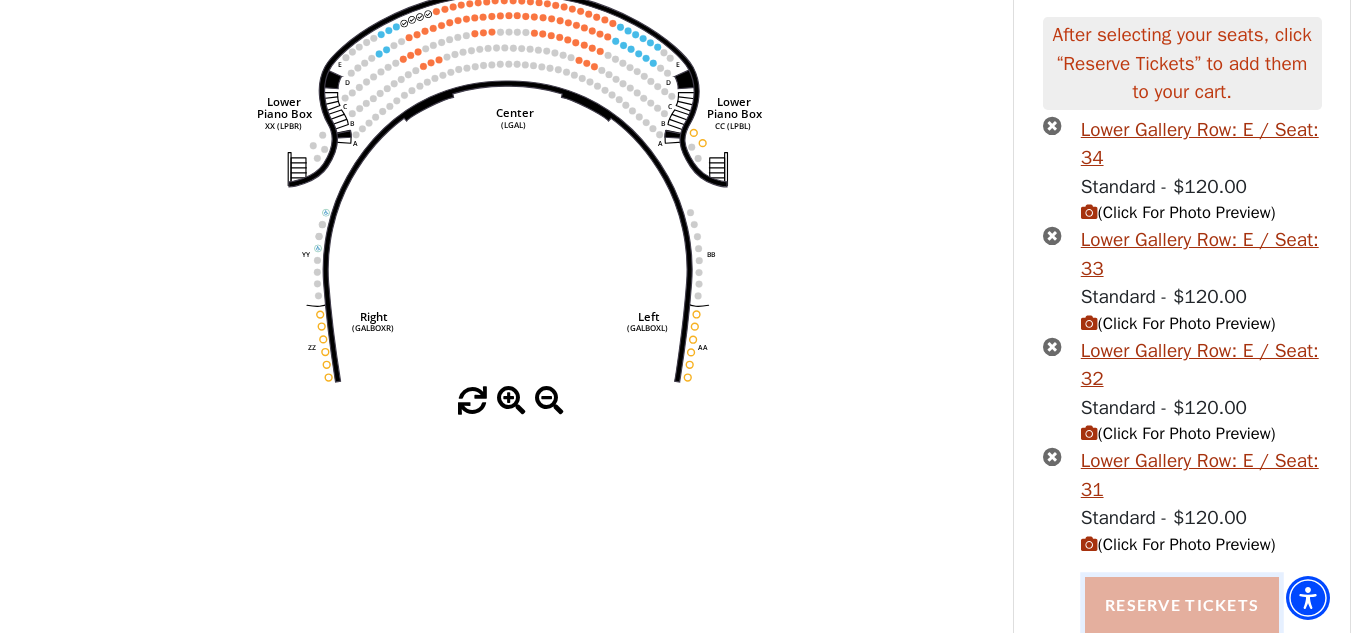 click on "Reserve Tickets" at bounding box center [1182, 605] 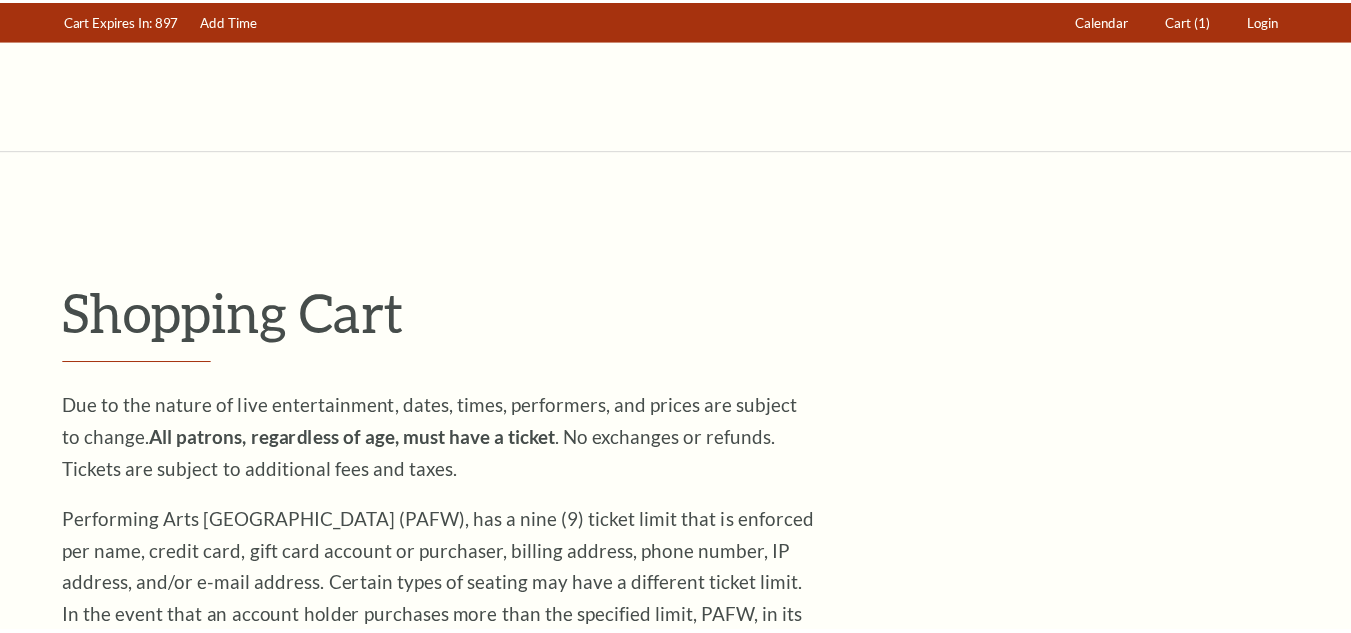 scroll, scrollTop: 0, scrollLeft: 0, axis: both 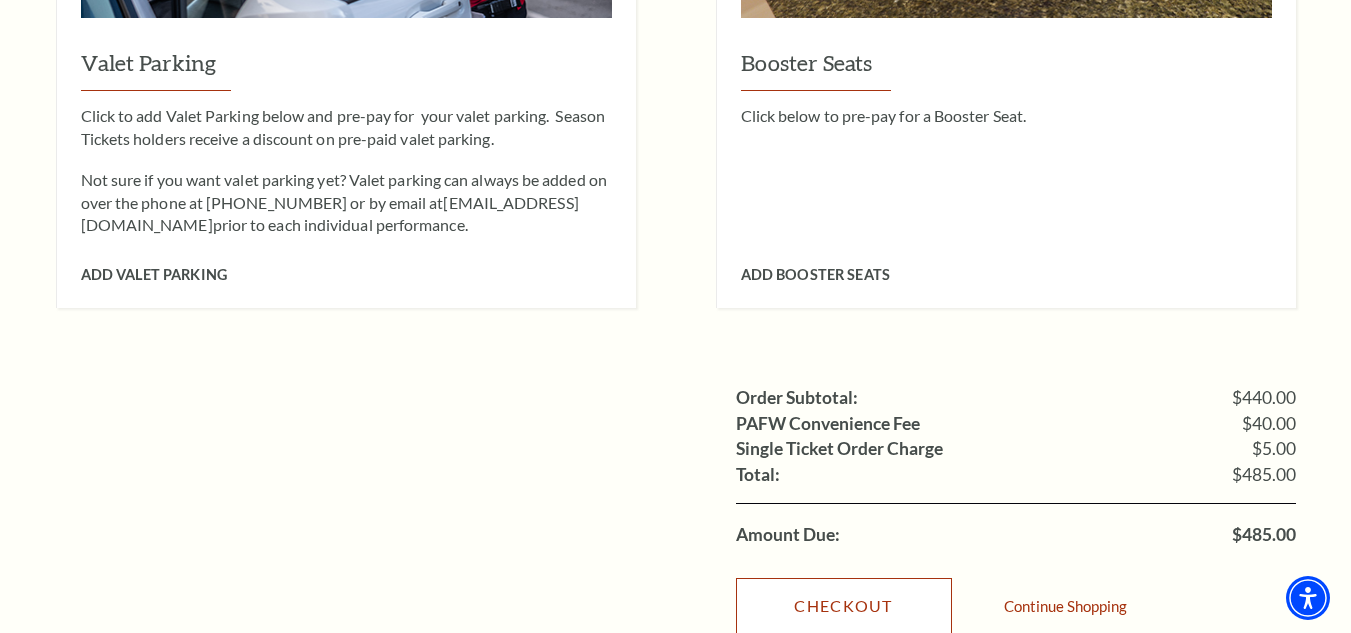 click on "Checkout" at bounding box center [844, 606] 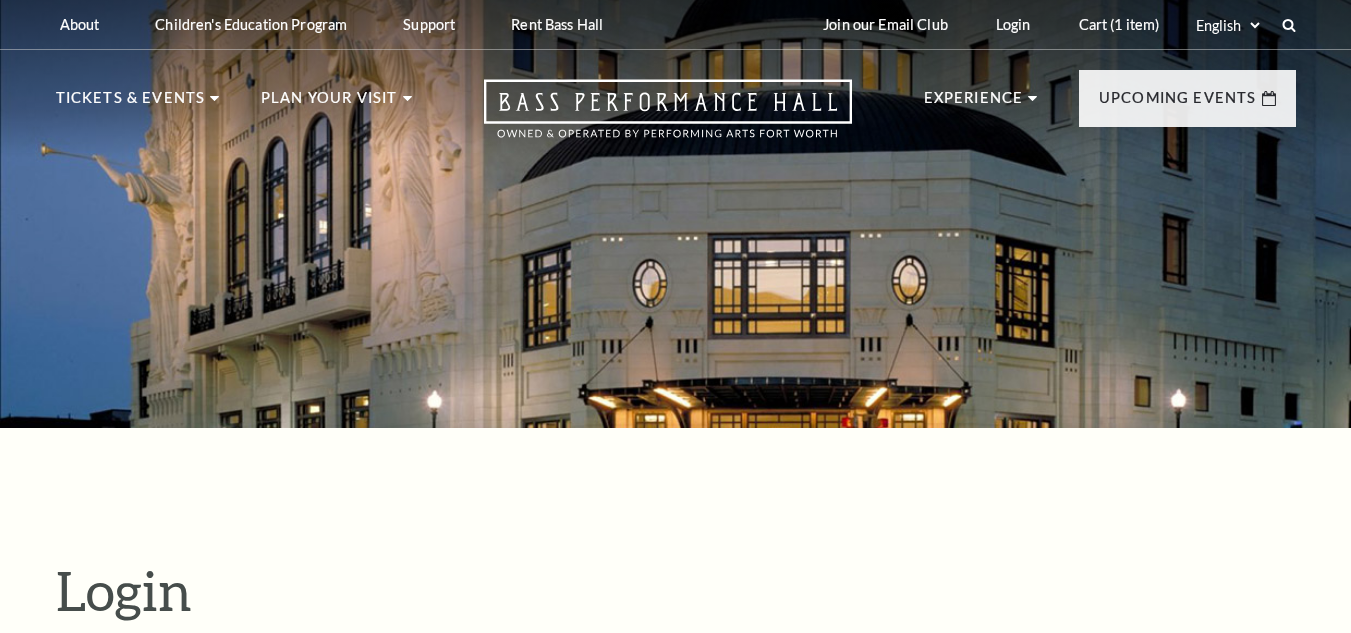 scroll, scrollTop: 558, scrollLeft: 0, axis: vertical 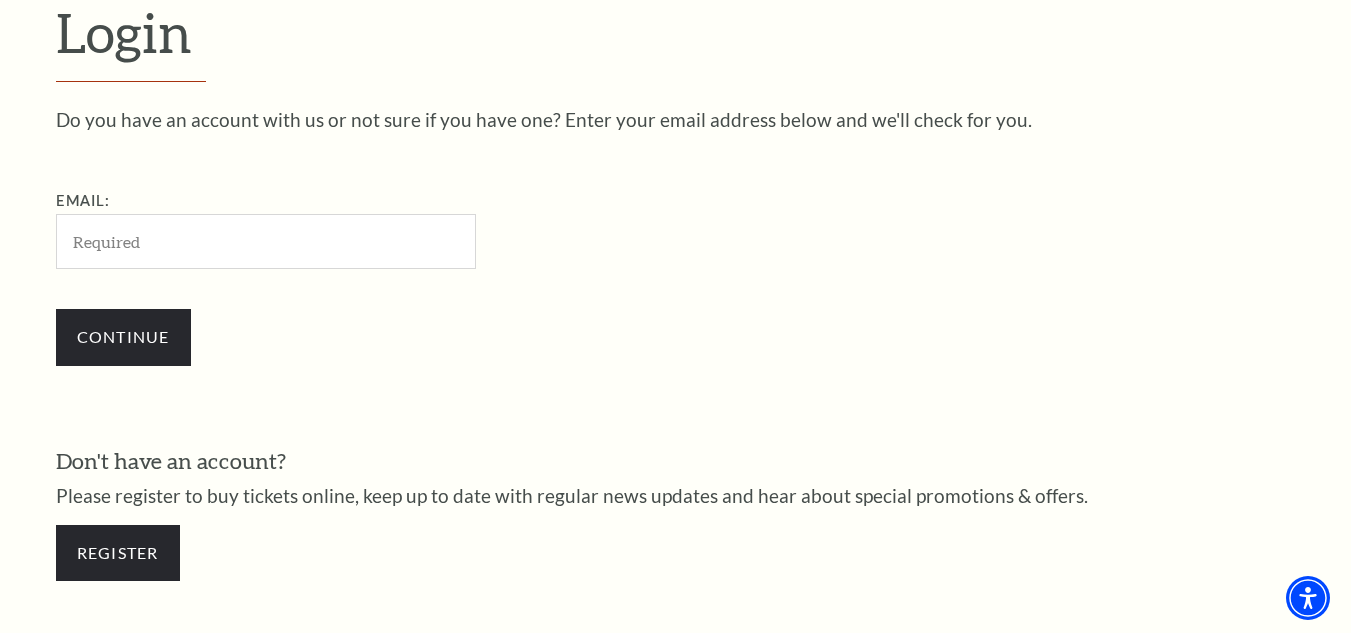 click on "Email:" at bounding box center (266, 241) 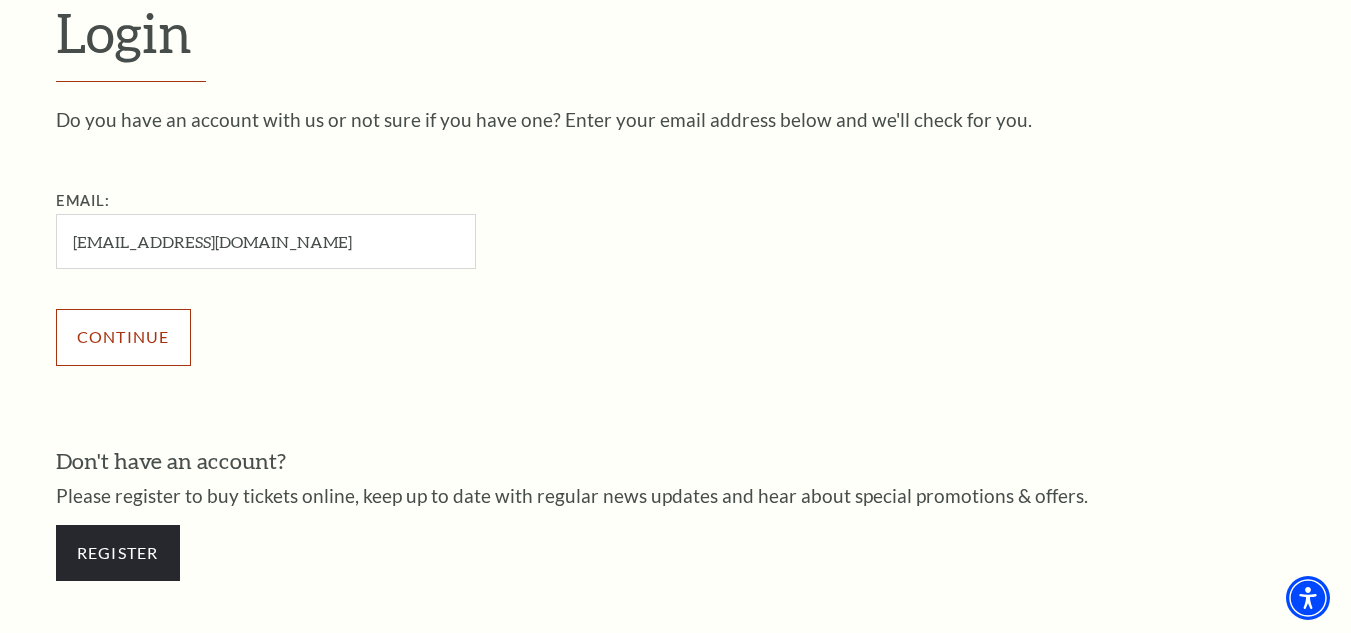 click on "Continue" at bounding box center (123, 337) 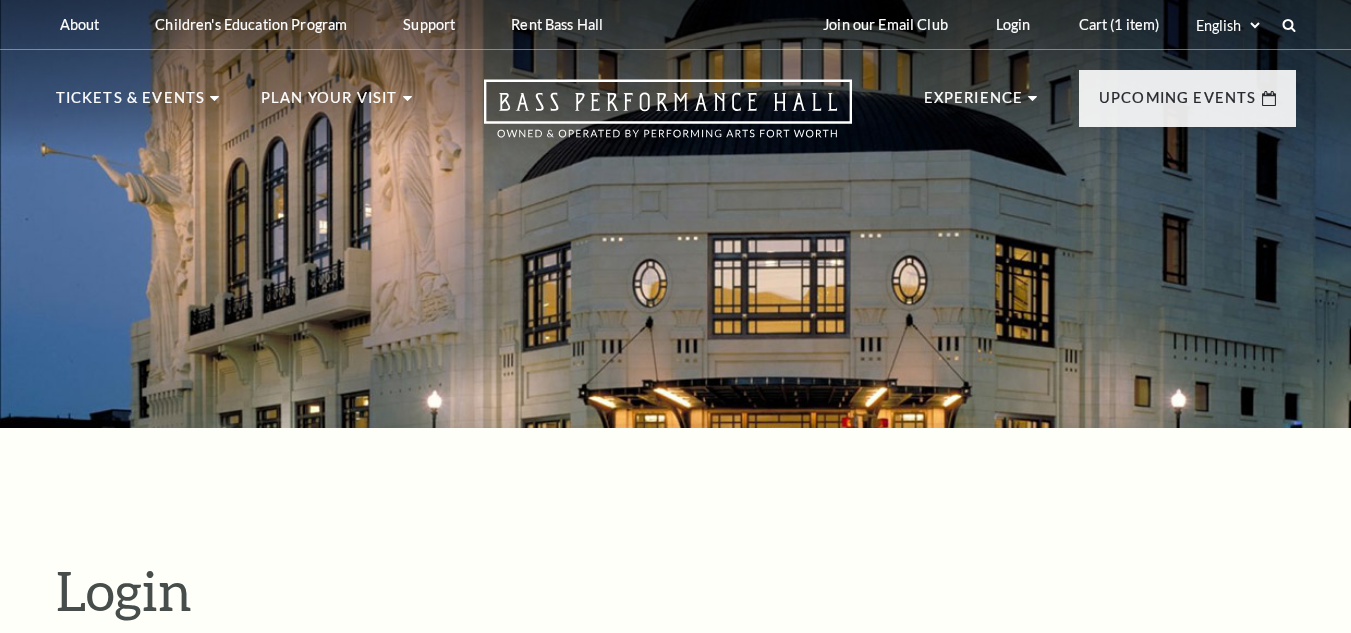 scroll, scrollTop: 502, scrollLeft: 0, axis: vertical 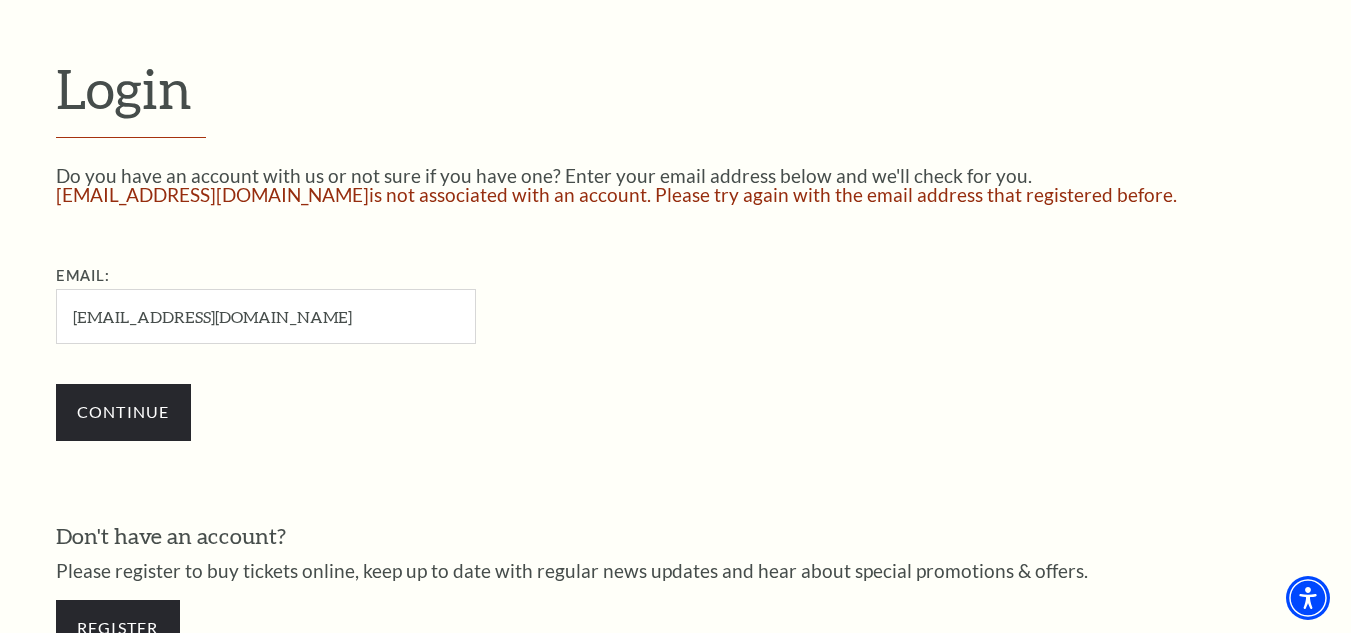 drag, startPoint x: 251, startPoint y: 313, endPoint x: -19, endPoint y: 260, distance: 275.15268 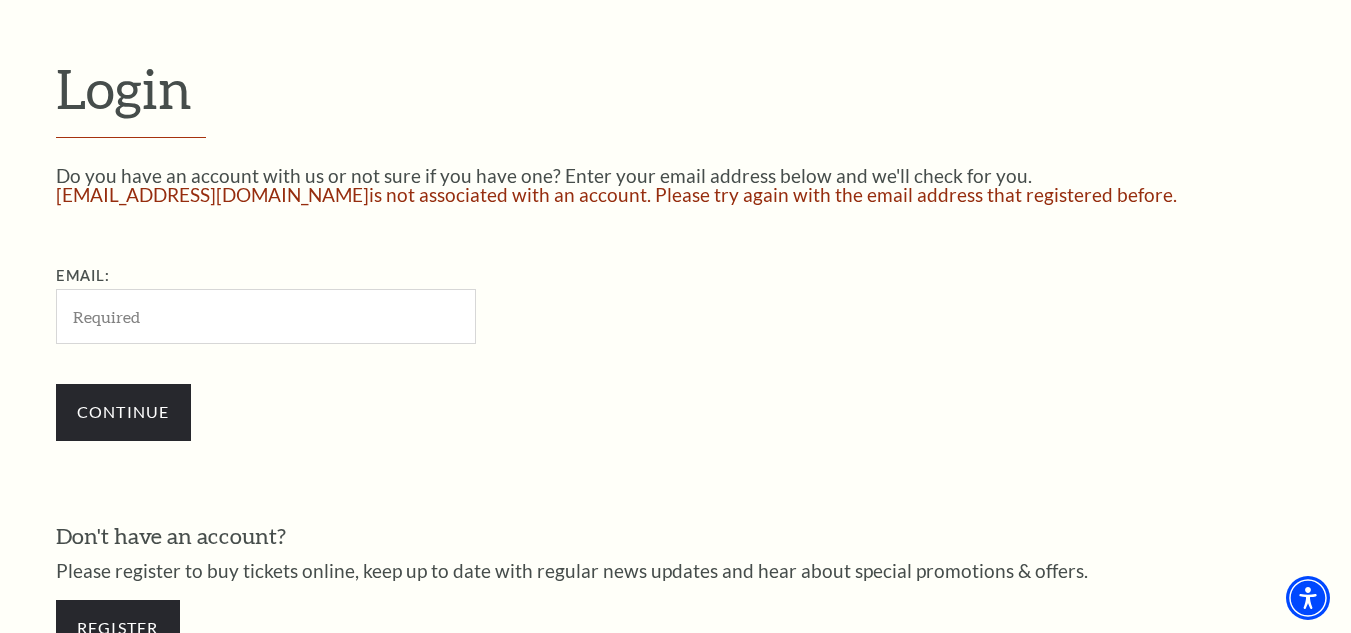 click on "Email:" at bounding box center (266, 316) 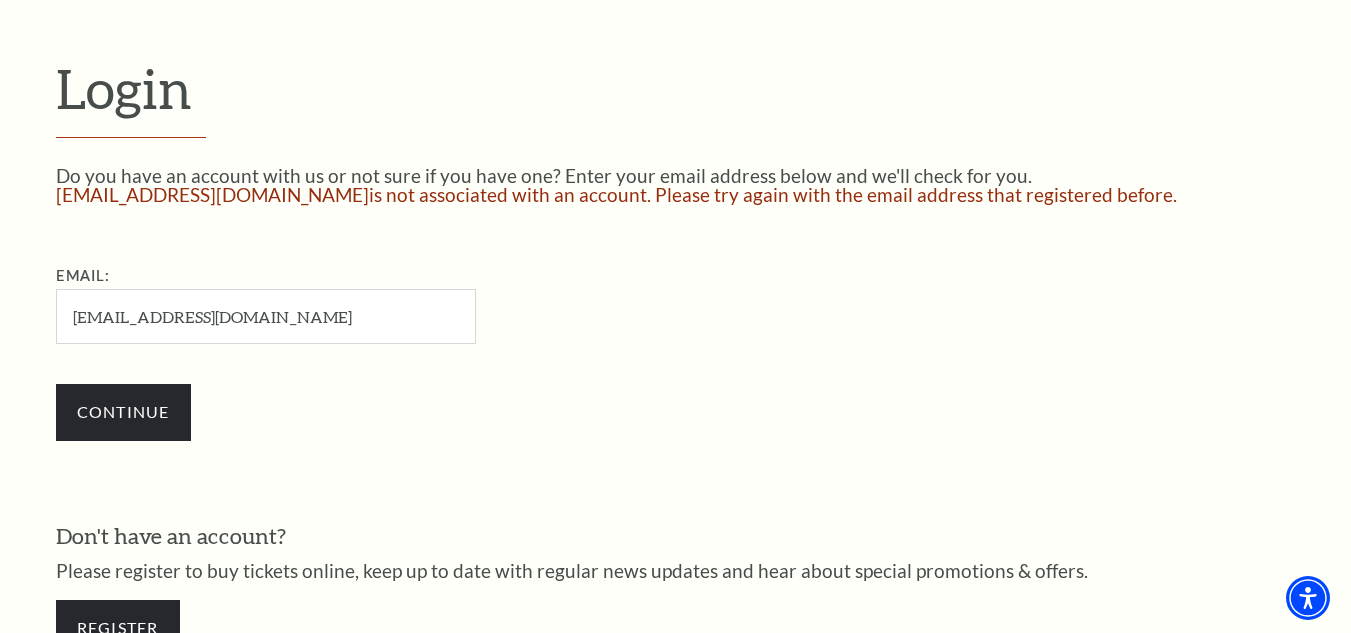 drag, startPoint x: 282, startPoint y: 316, endPoint x: 28, endPoint y: 296, distance: 254.78618 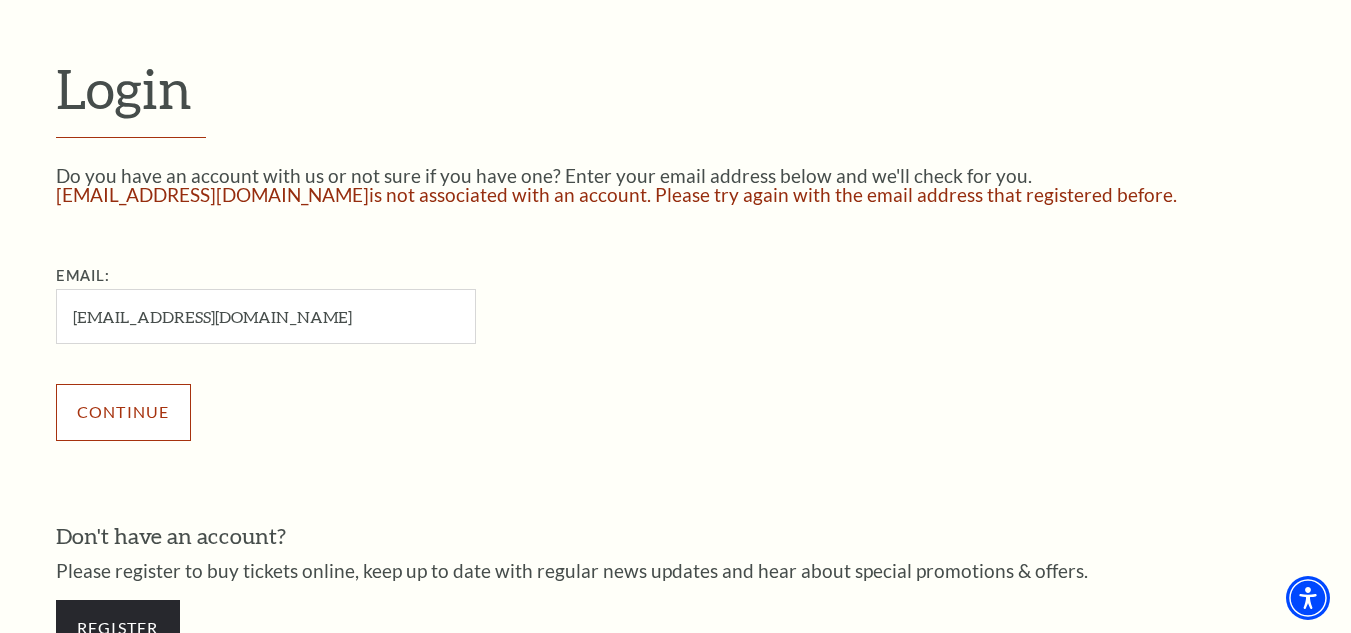 click on "Continue" at bounding box center [123, 412] 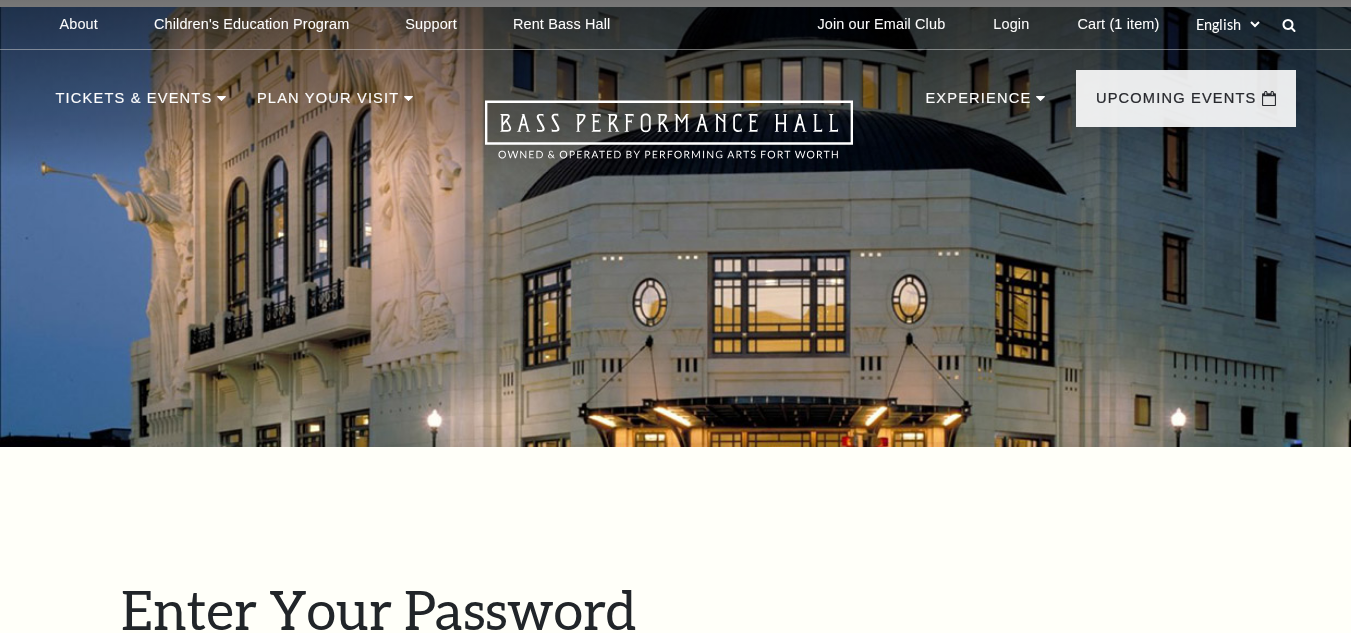 scroll, scrollTop: 629, scrollLeft: 0, axis: vertical 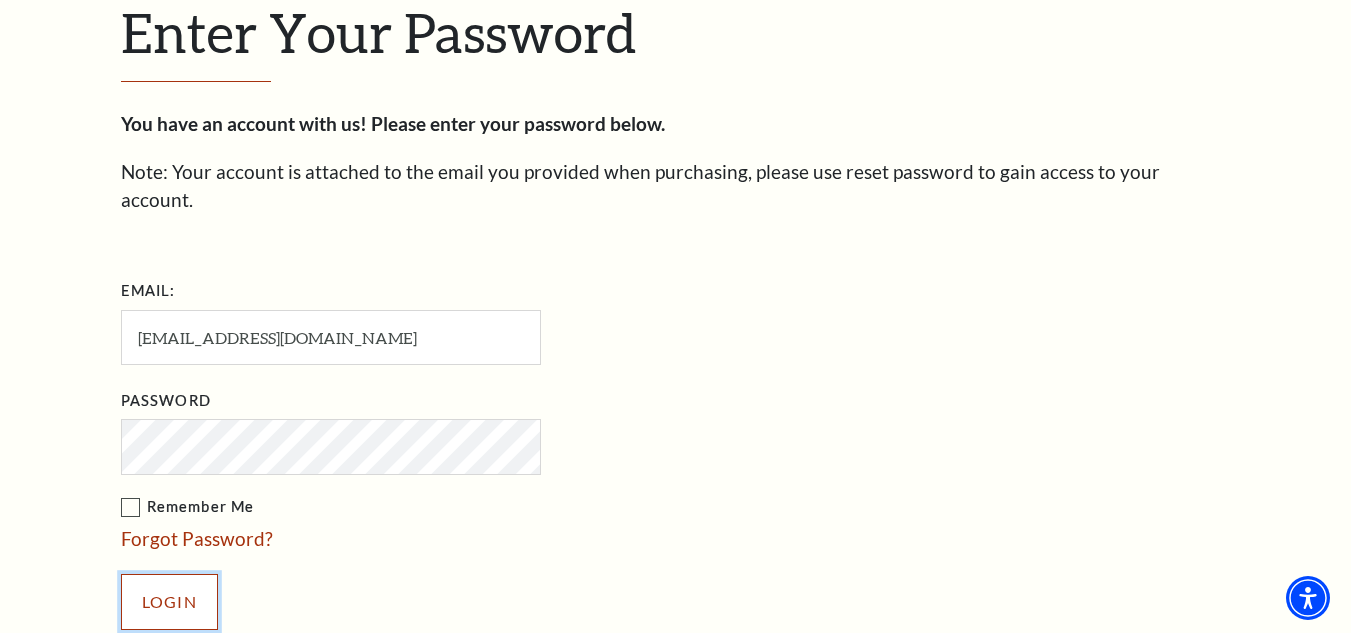 click on "Login" at bounding box center (169, 602) 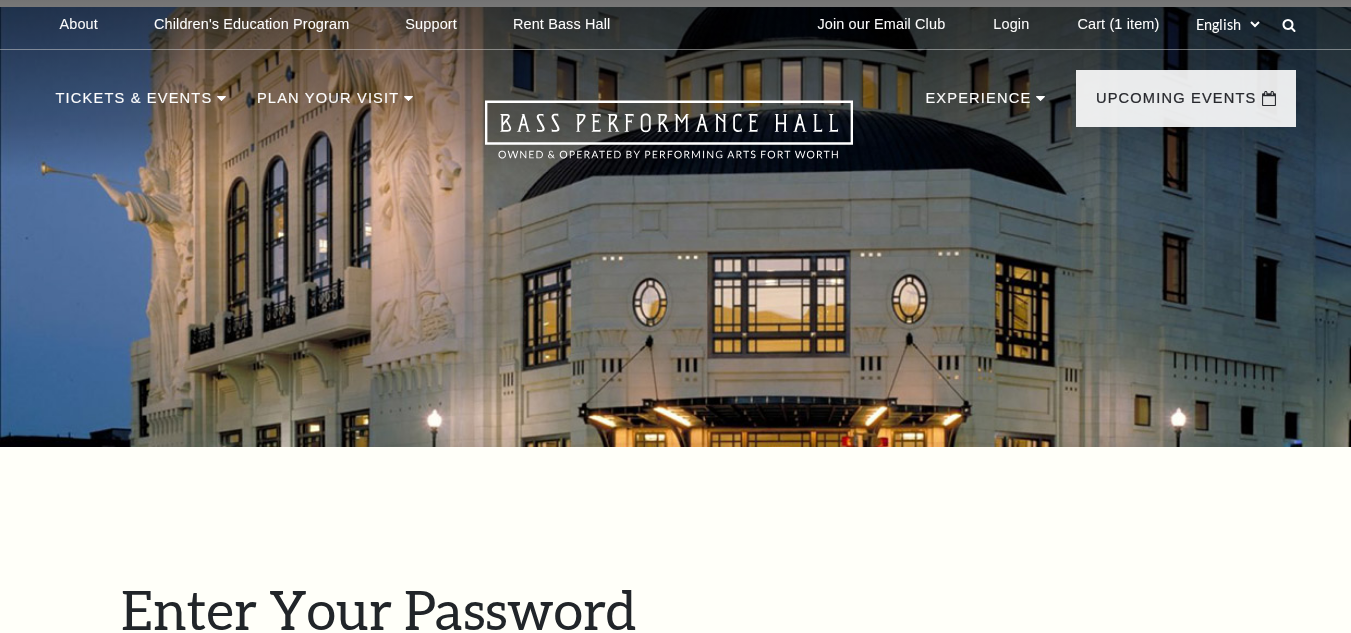 scroll, scrollTop: 708, scrollLeft: 0, axis: vertical 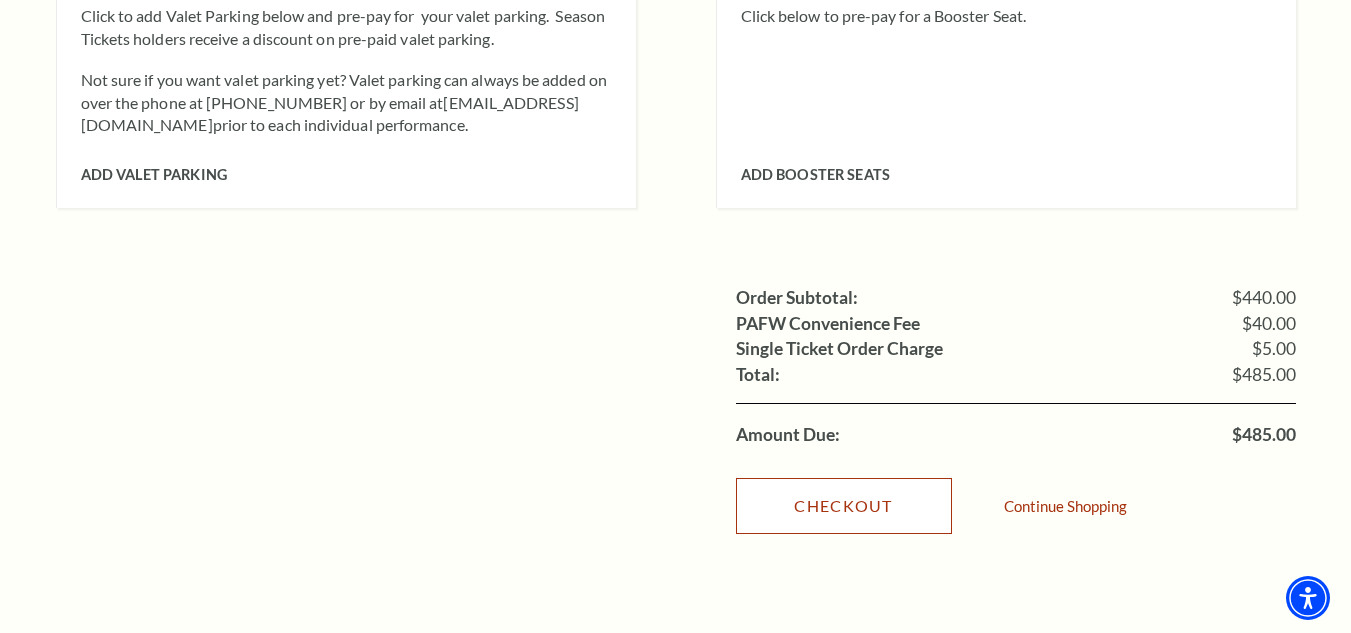 click on "Checkout" at bounding box center [844, 506] 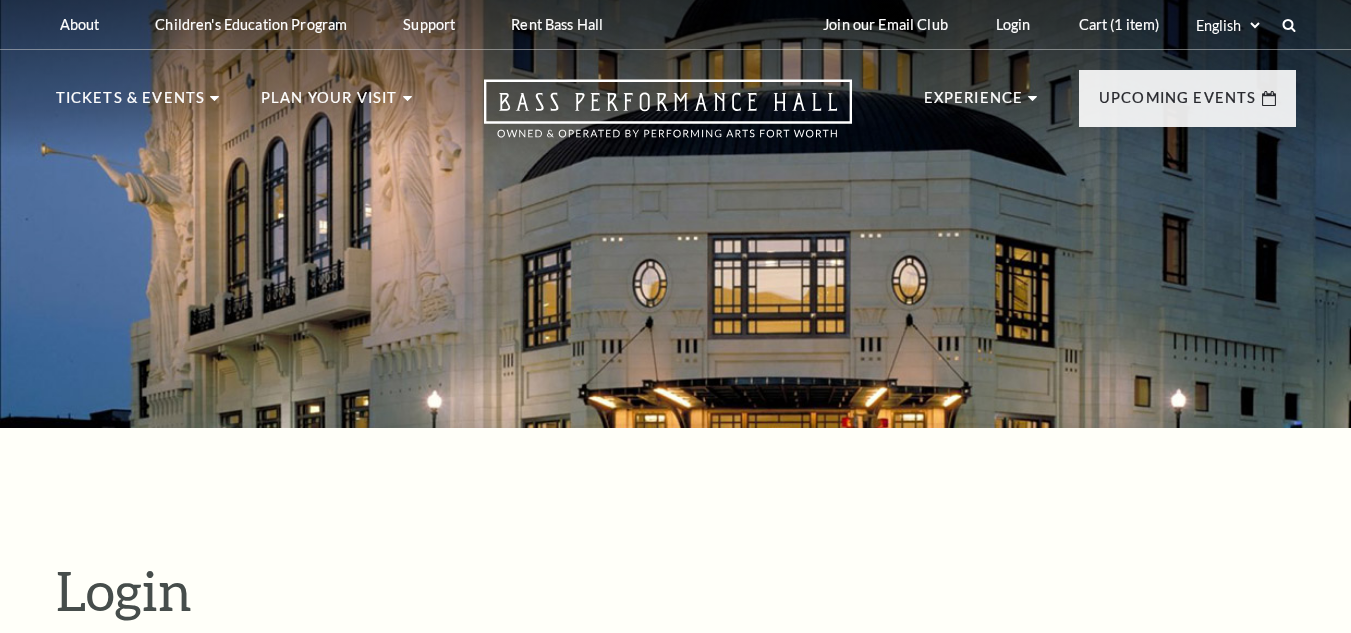 scroll, scrollTop: 558, scrollLeft: 0, axis: vertical 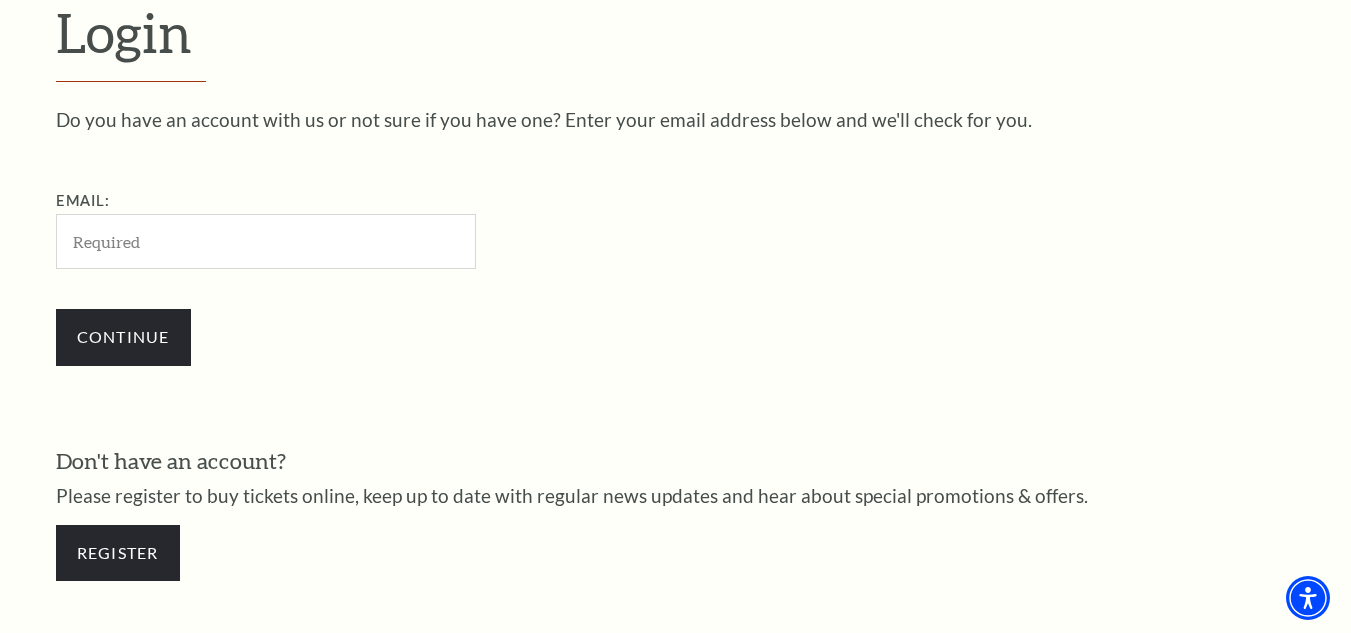 click on "Email:" at bounding box center [266, 241] 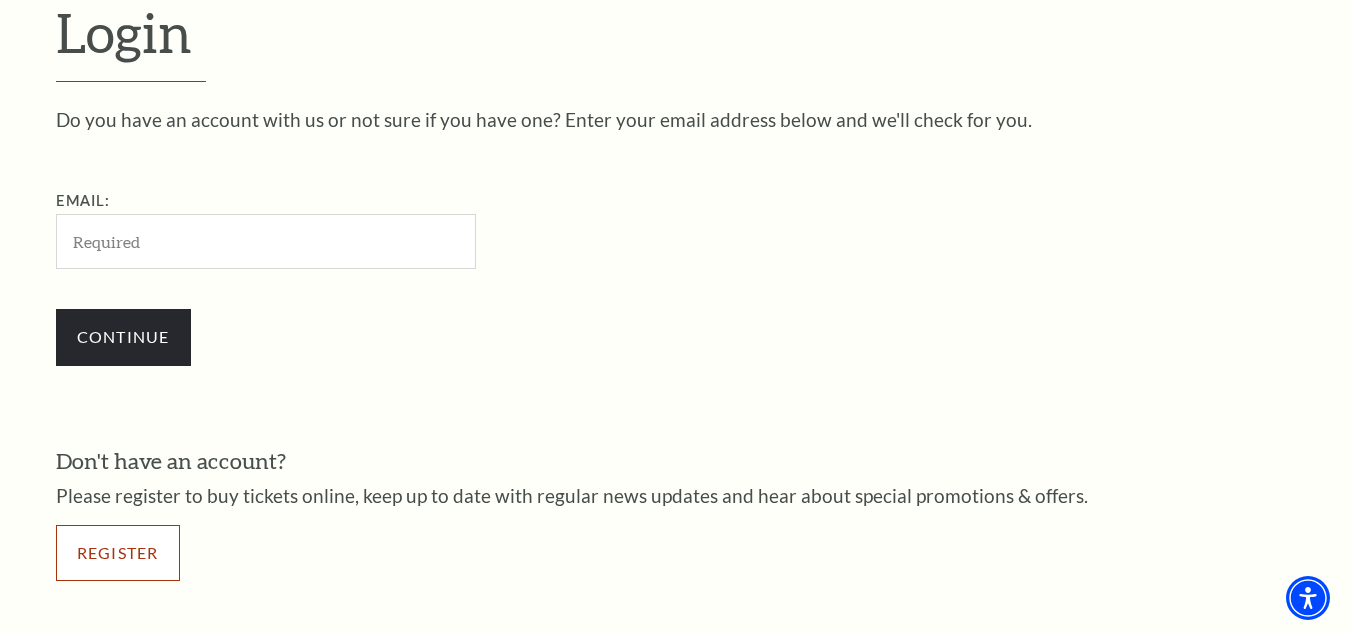 click on "Register" at bounding box center [118, 553] 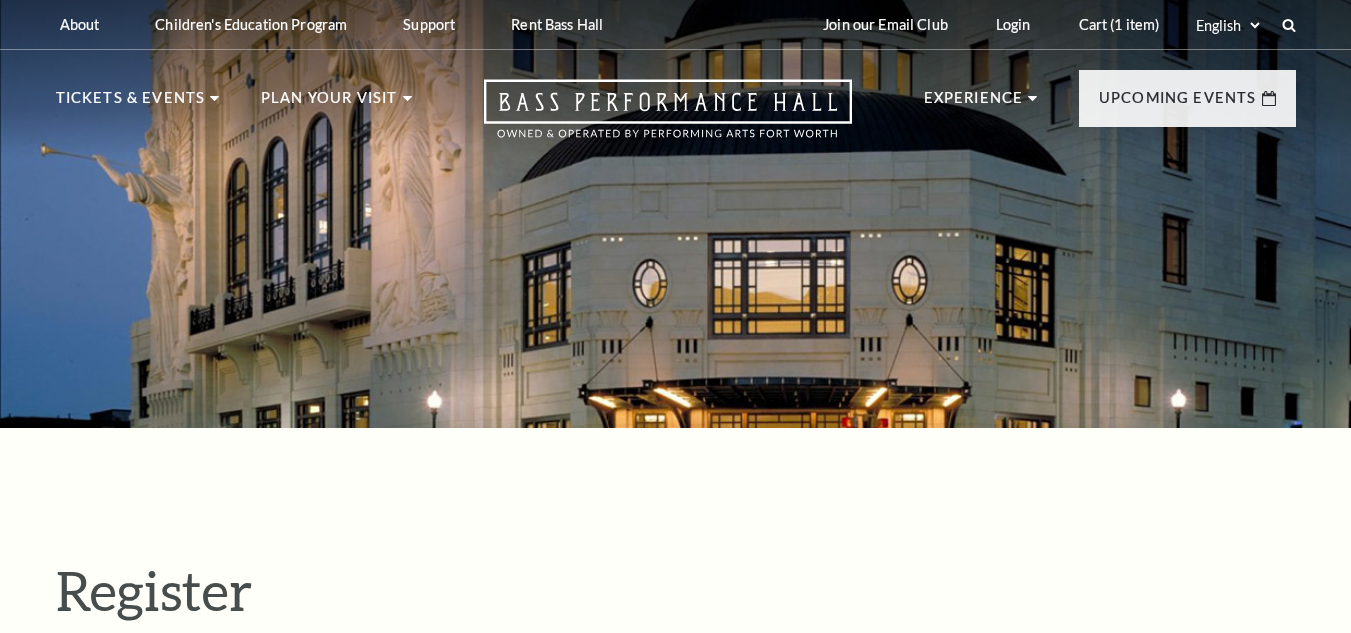 select on "1" 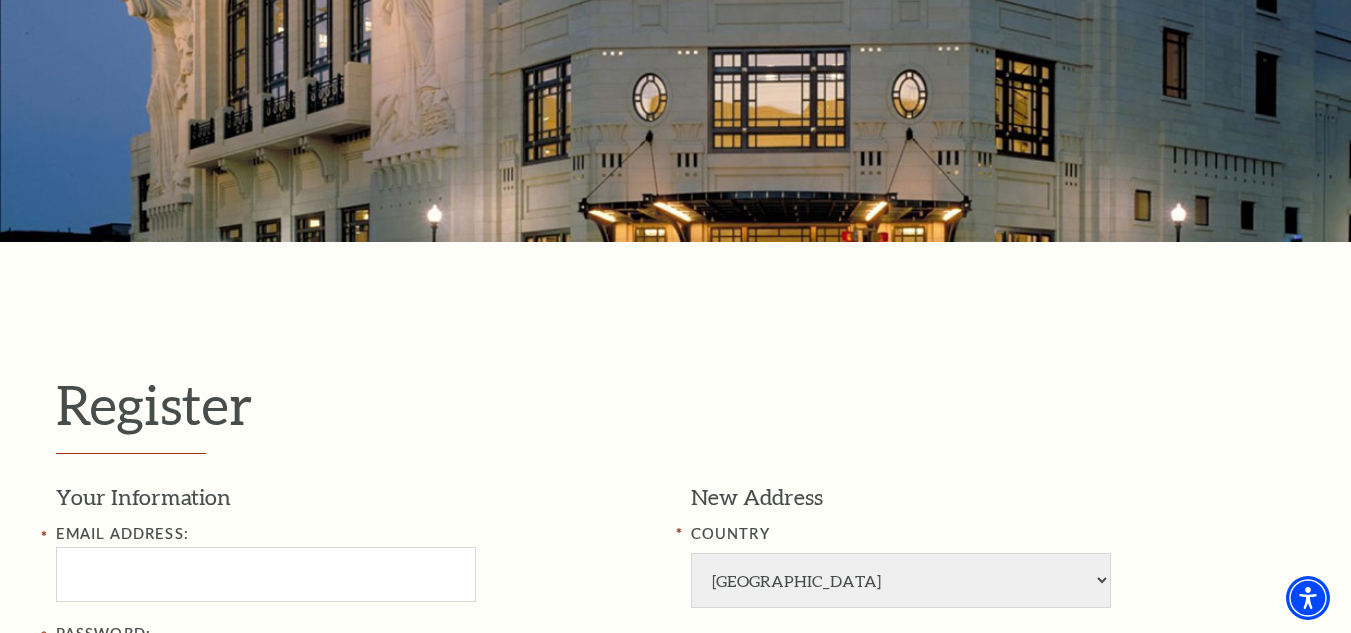 scroll, scrollTop: 400, scrollLeft: 0, axis: vertical 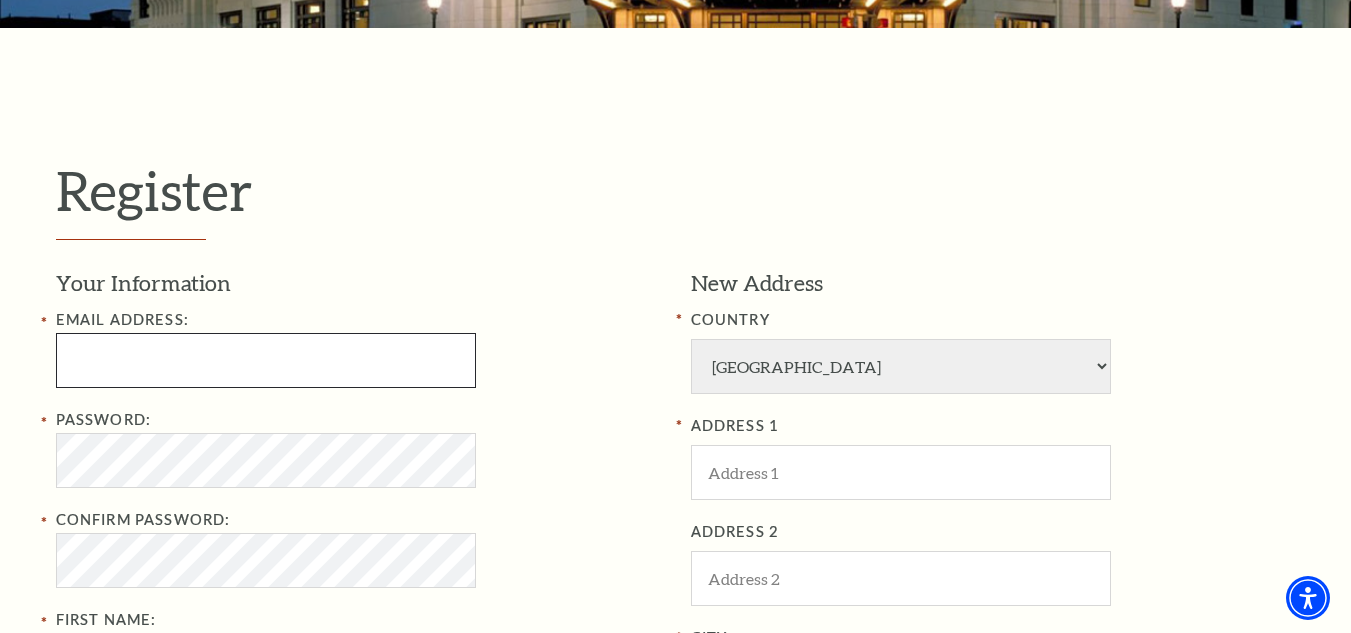 click at bounding box center [266, 360] 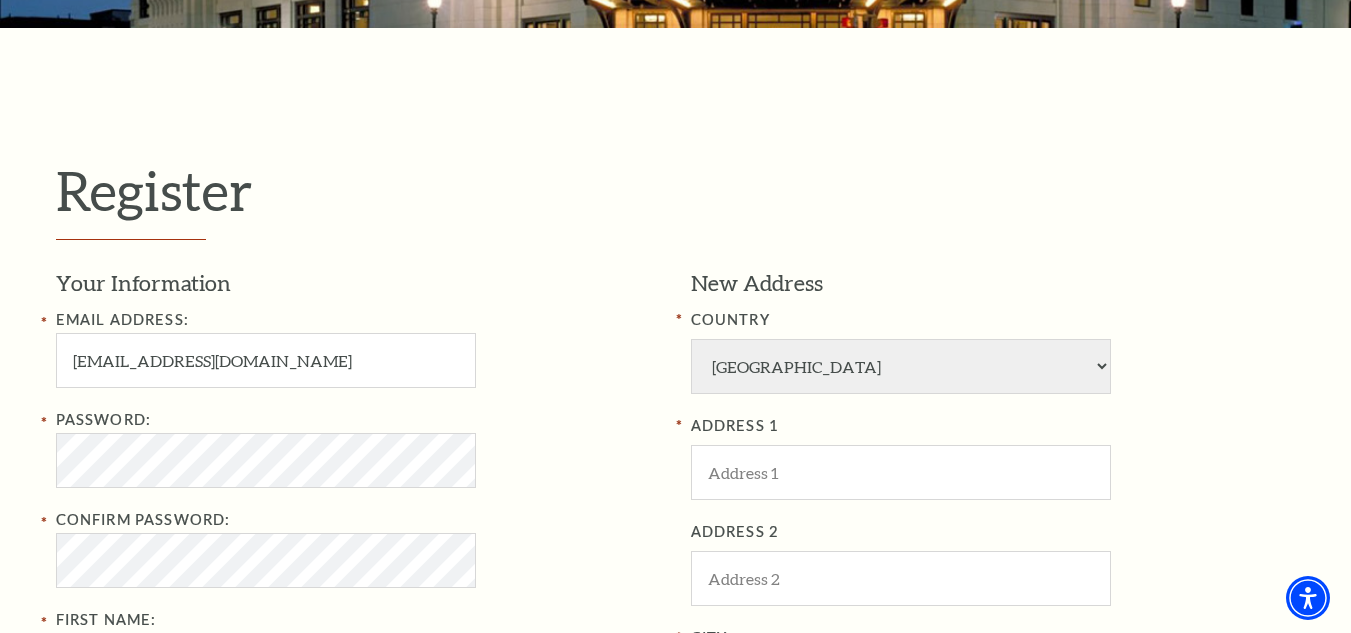type on "Sidney" 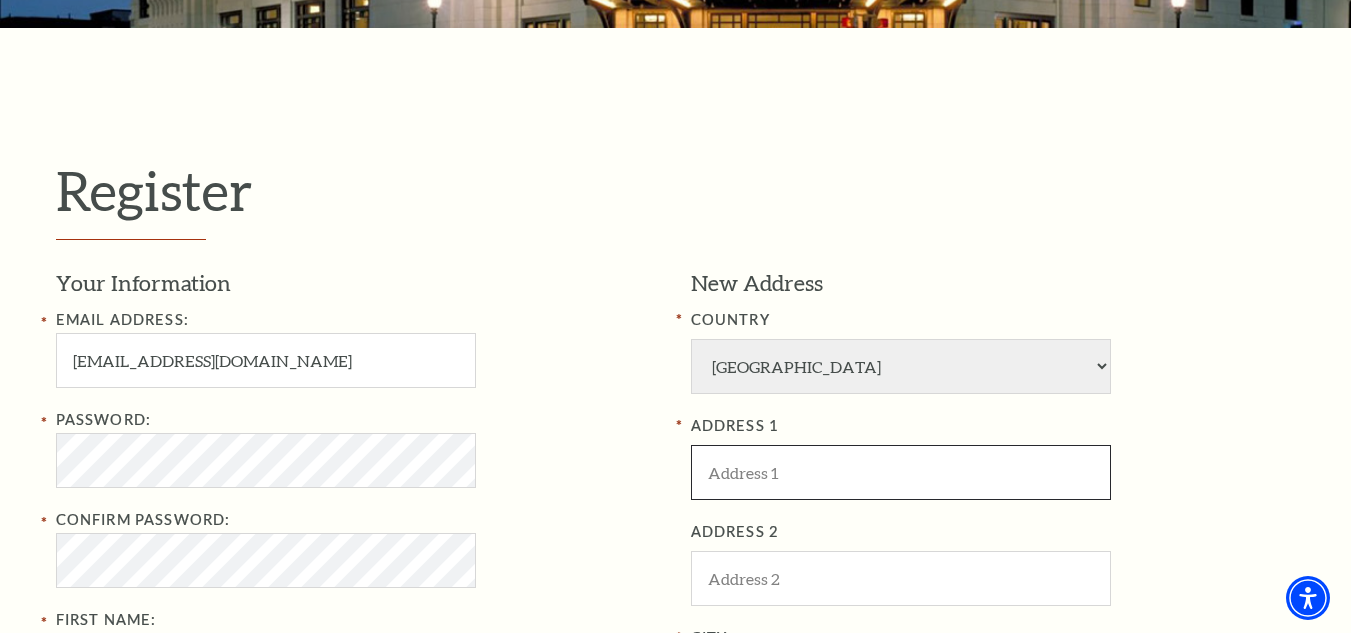 type on "3841 John Avenue Jonesville, MI 49250" 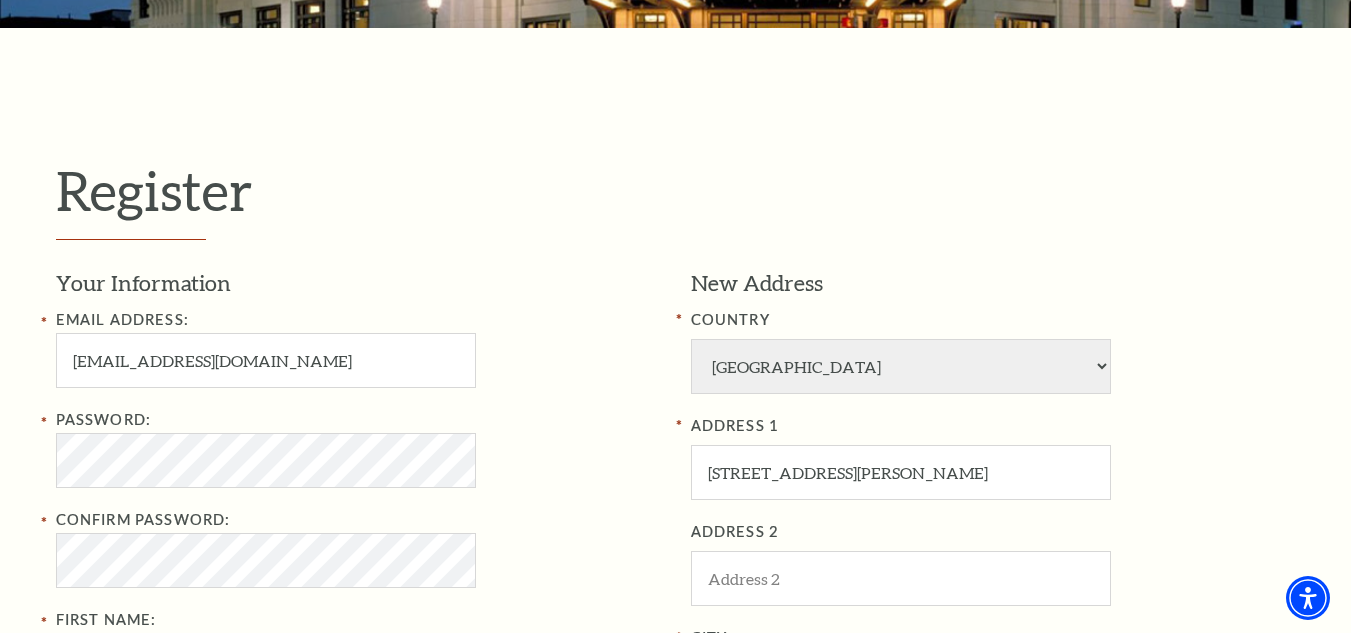 type on "Jonesville" 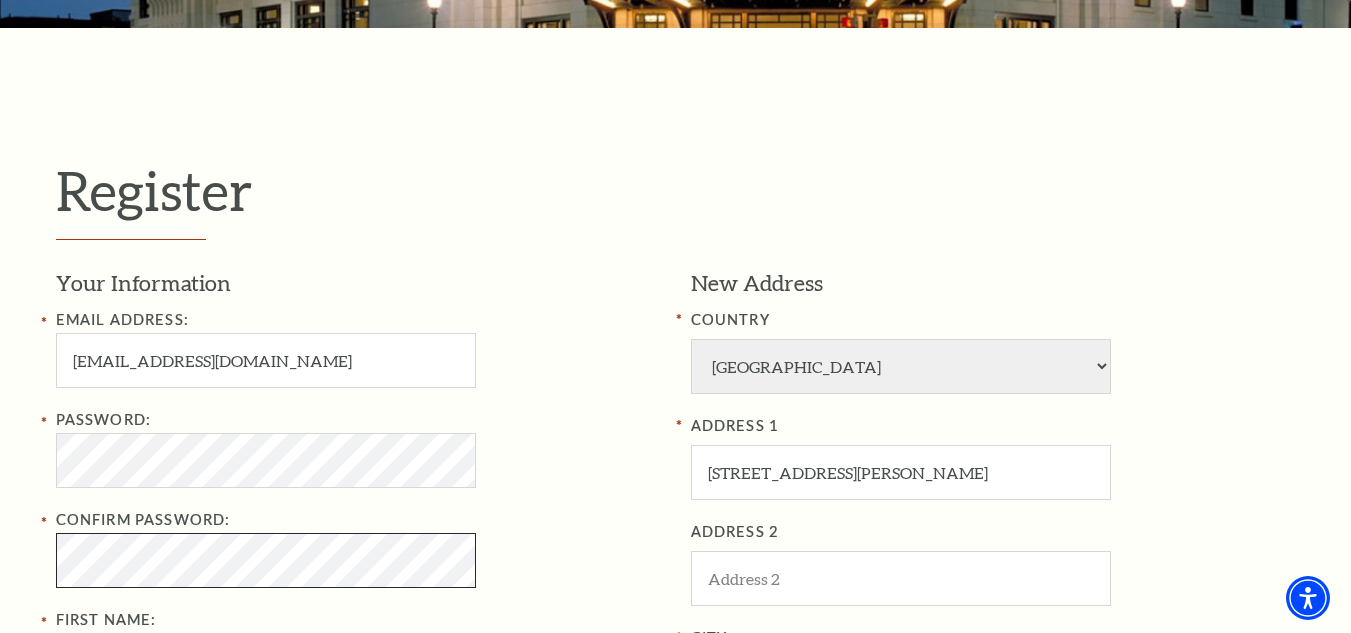 click on "Confirm Password:" at bounding box center [358, 548] 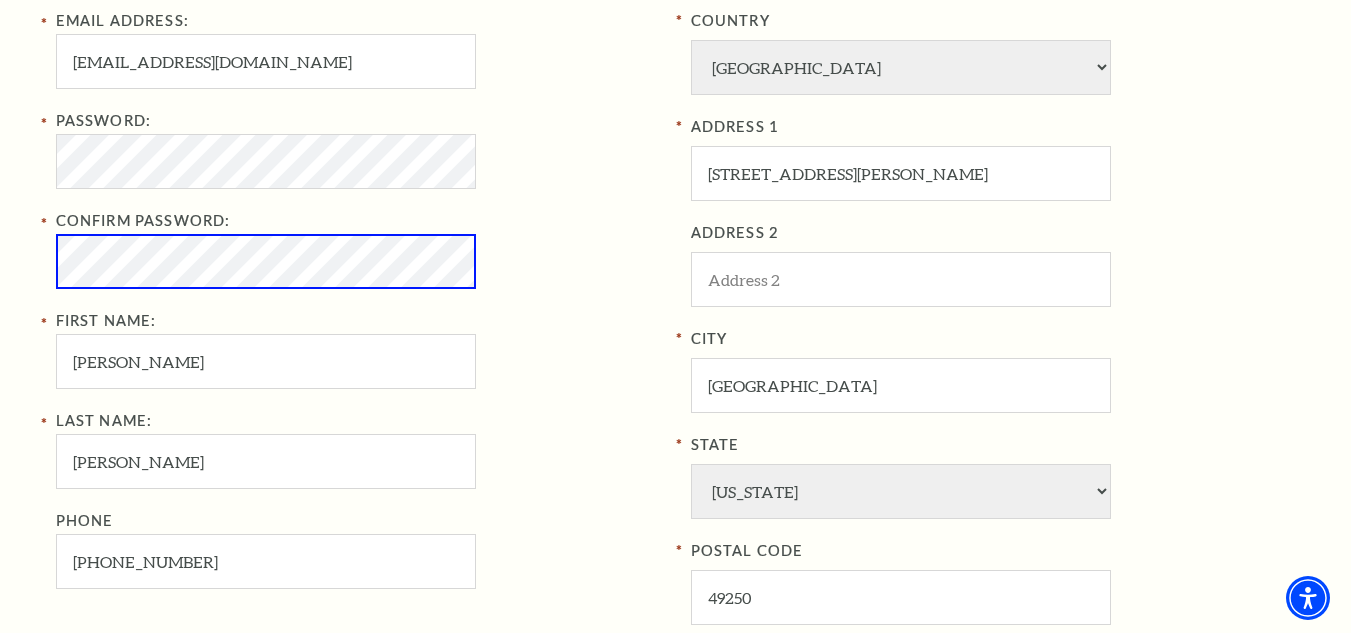 scroll, scrollTop: 700, scrollLeft: 0, axis: vertical 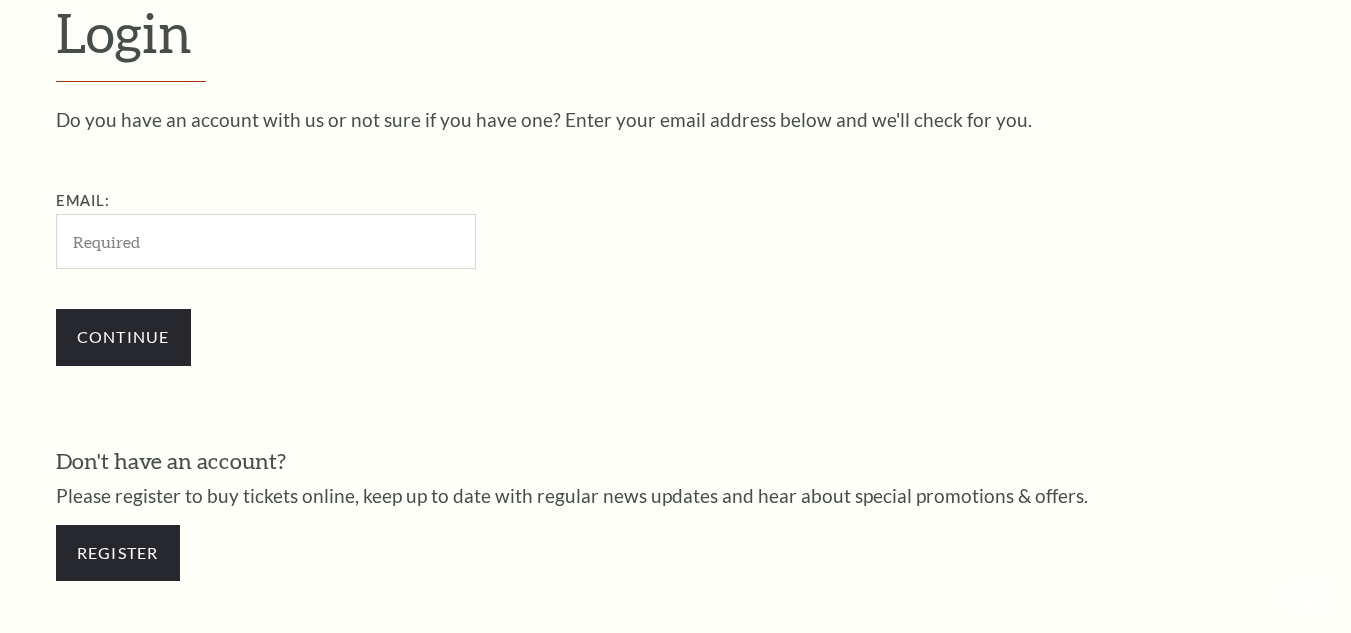 click on "Email:" at bounding box center [266, 241] 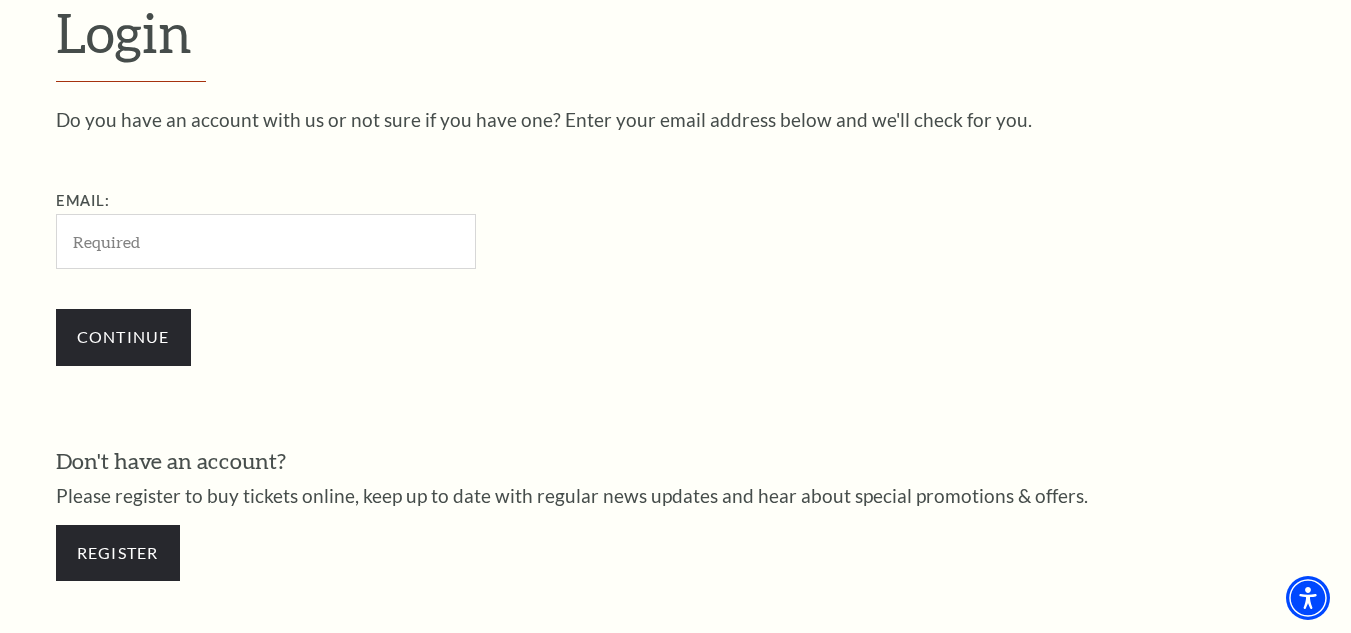 type on "[EMAIL_ADDRESS][DOMAIN_NAME]" 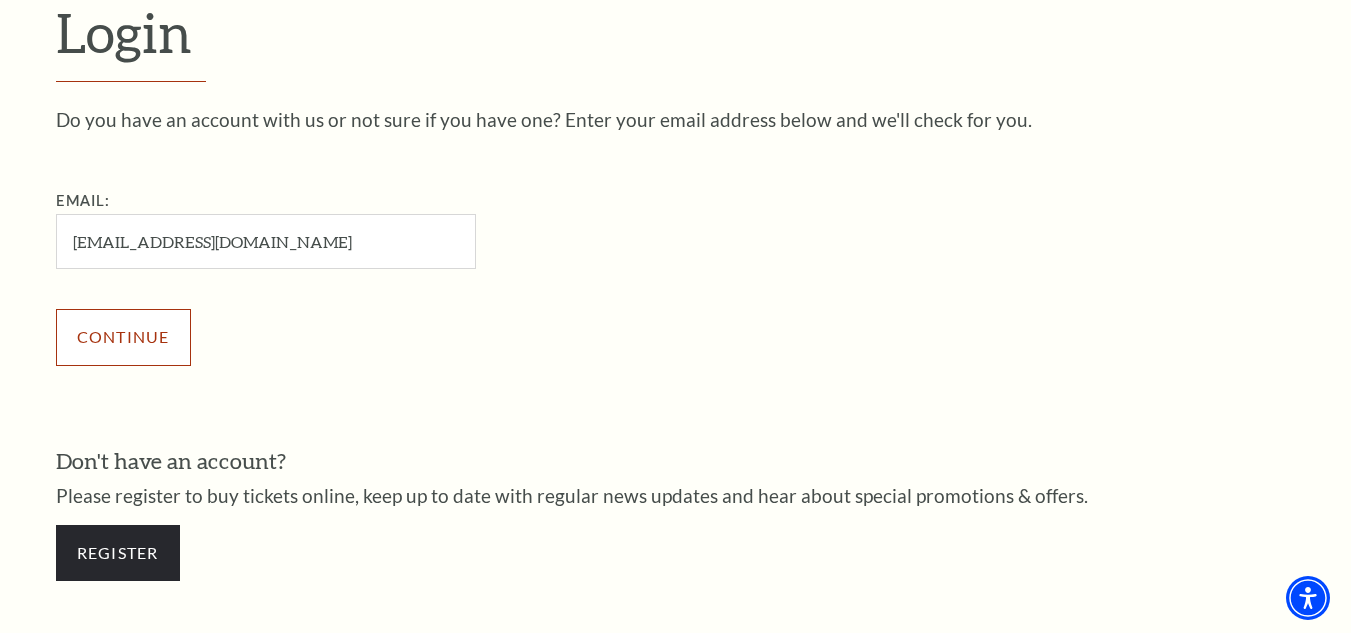 click on "Continue" at bounding box center (123, 337) 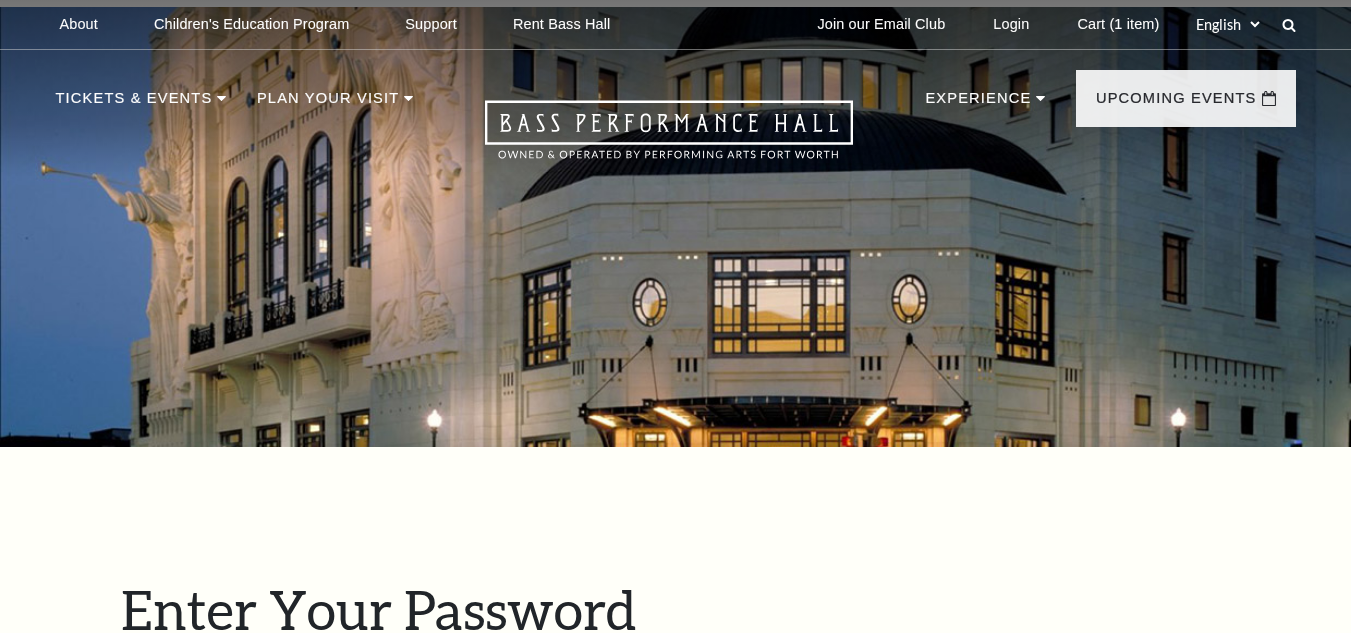 scroll, scrollTop: 577, scrollLeft: 0, axis: vertical 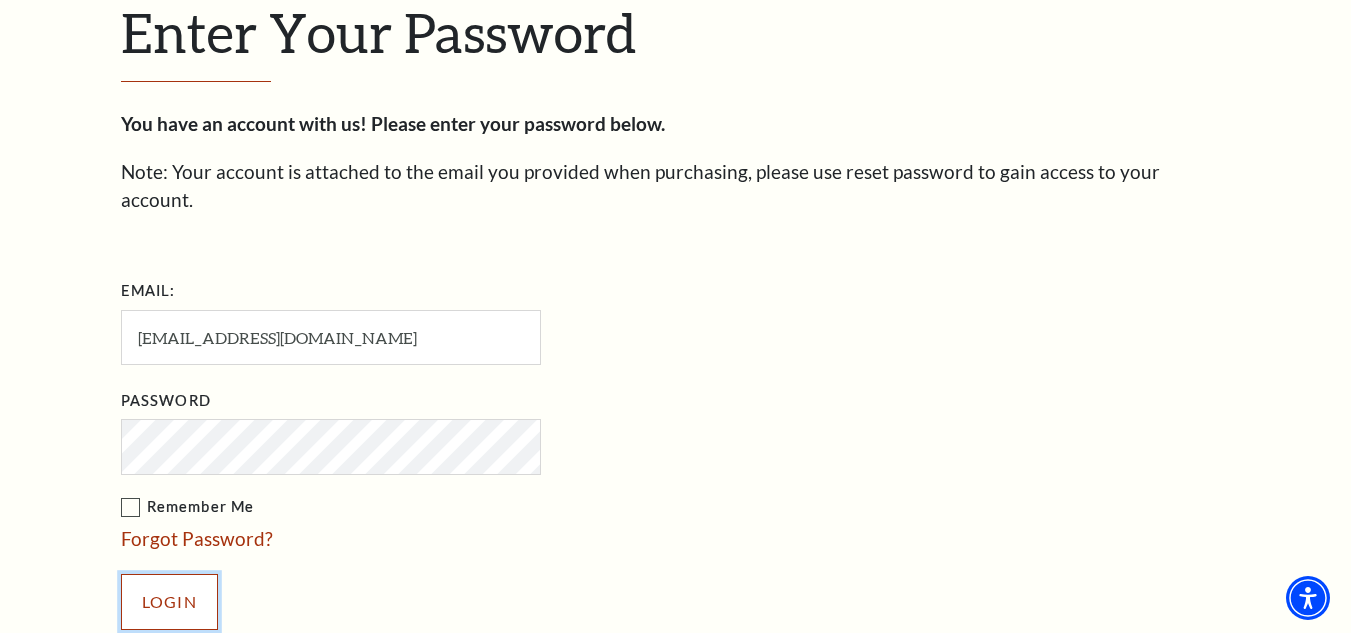 click on "Login" at bounding box center [169, 602] 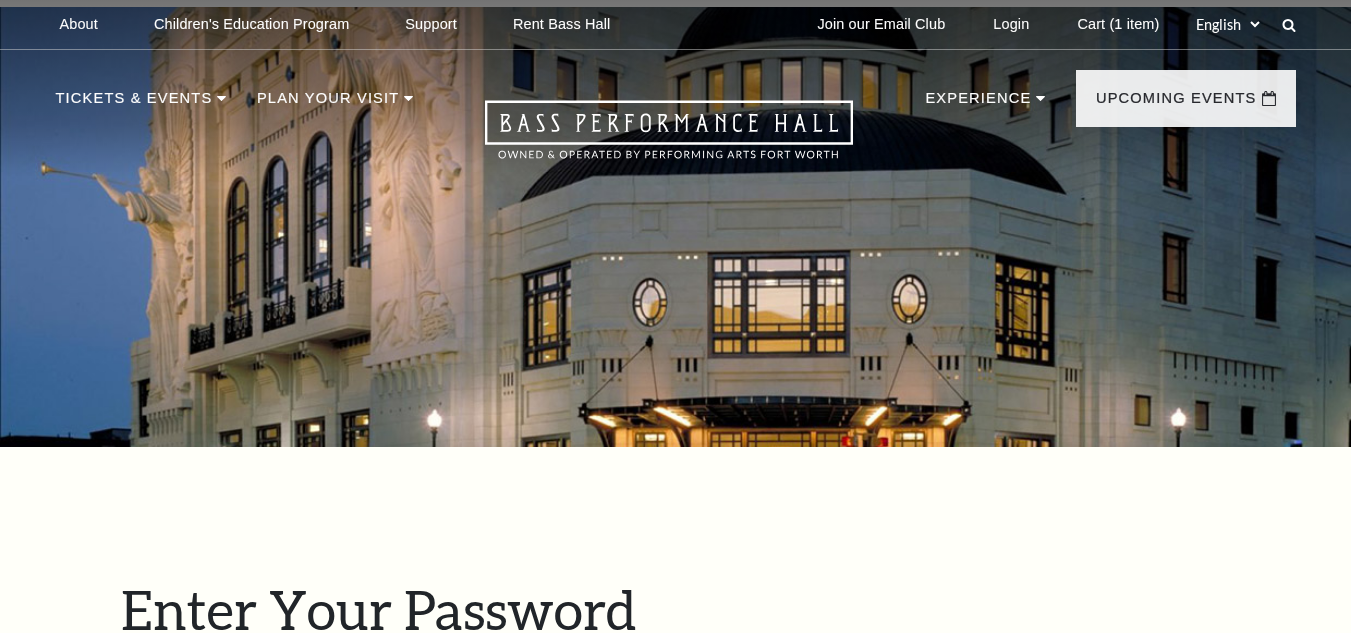scroll, scrollTop: 708, scrollLeft: 0, axis: vertical 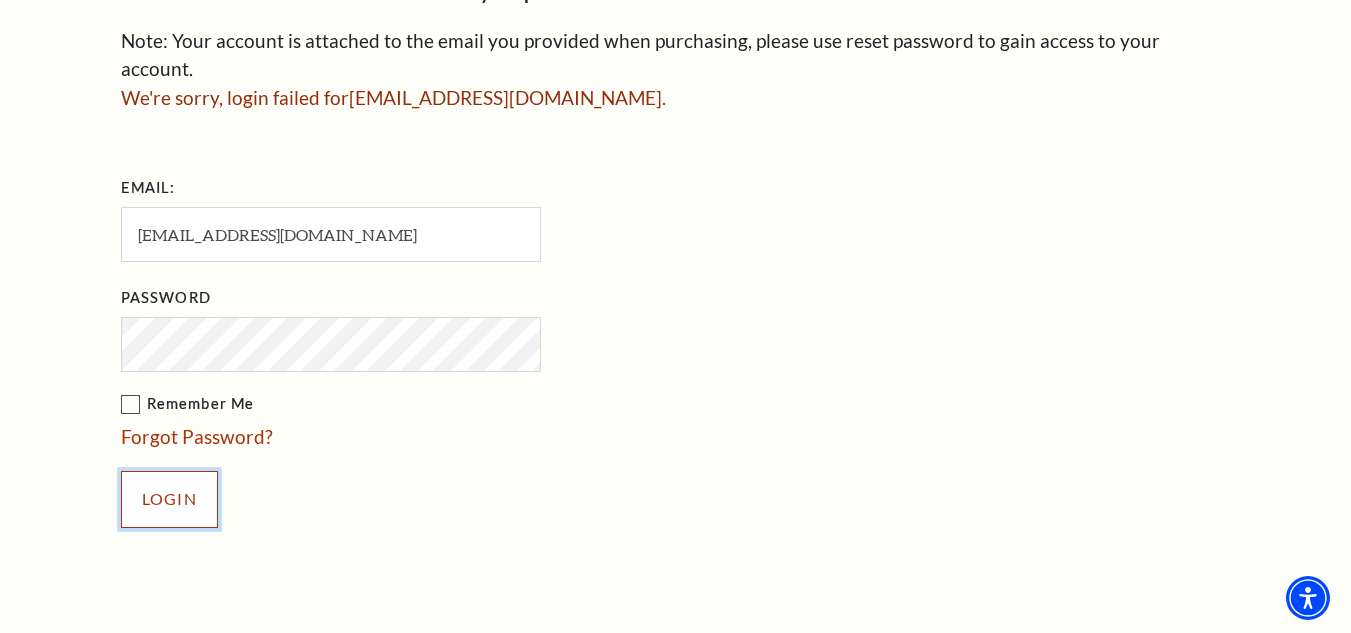 click on "Login" at bounding box center [169, 499] 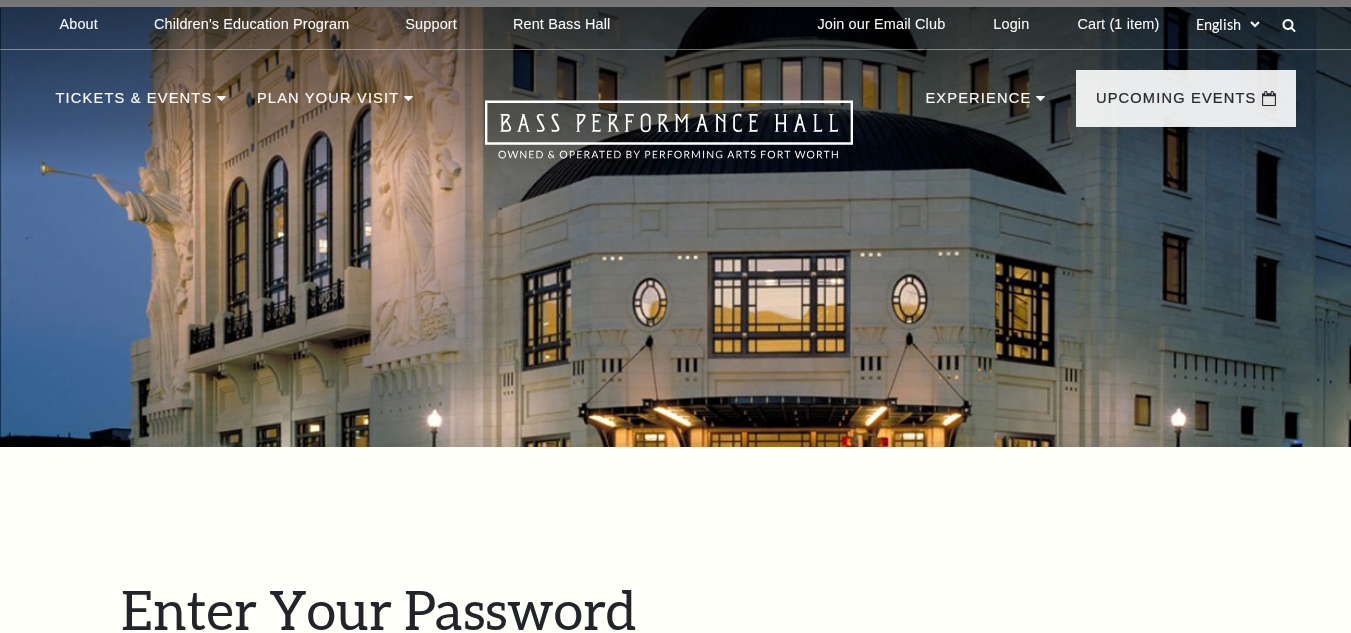 scroll, scrollTop: 708, scrollLeft: 0, axis: vertical 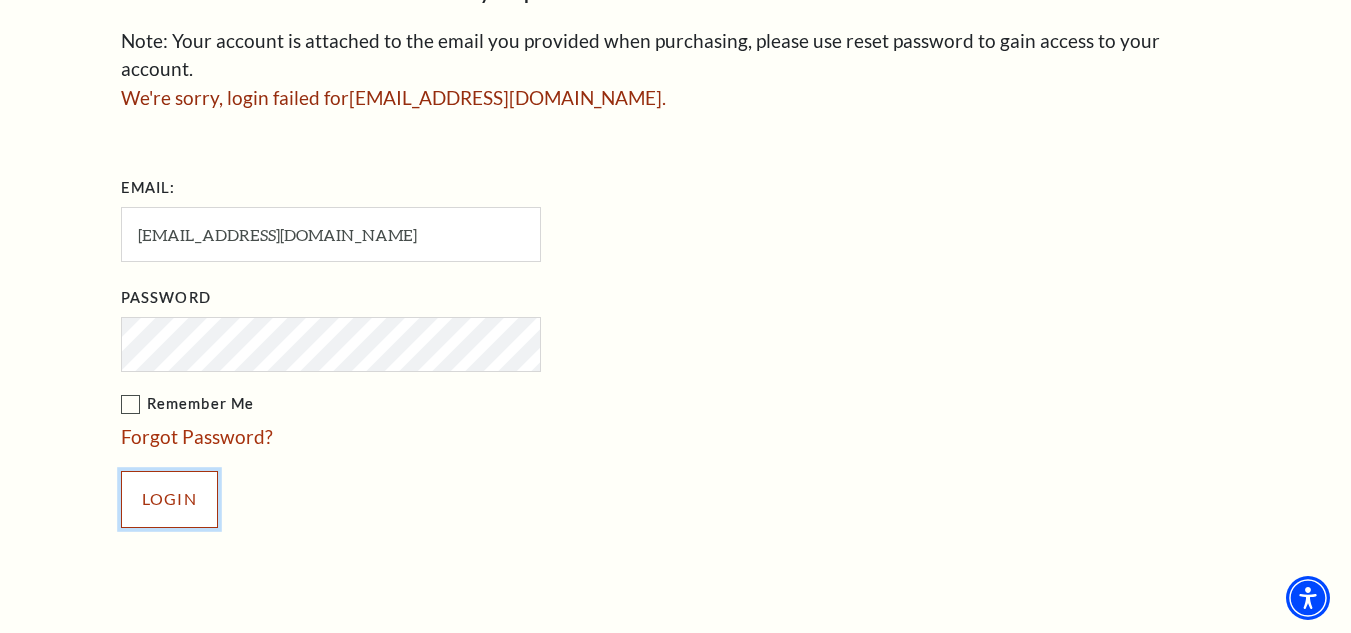 click on "Login" at bounding box center (169, 499) 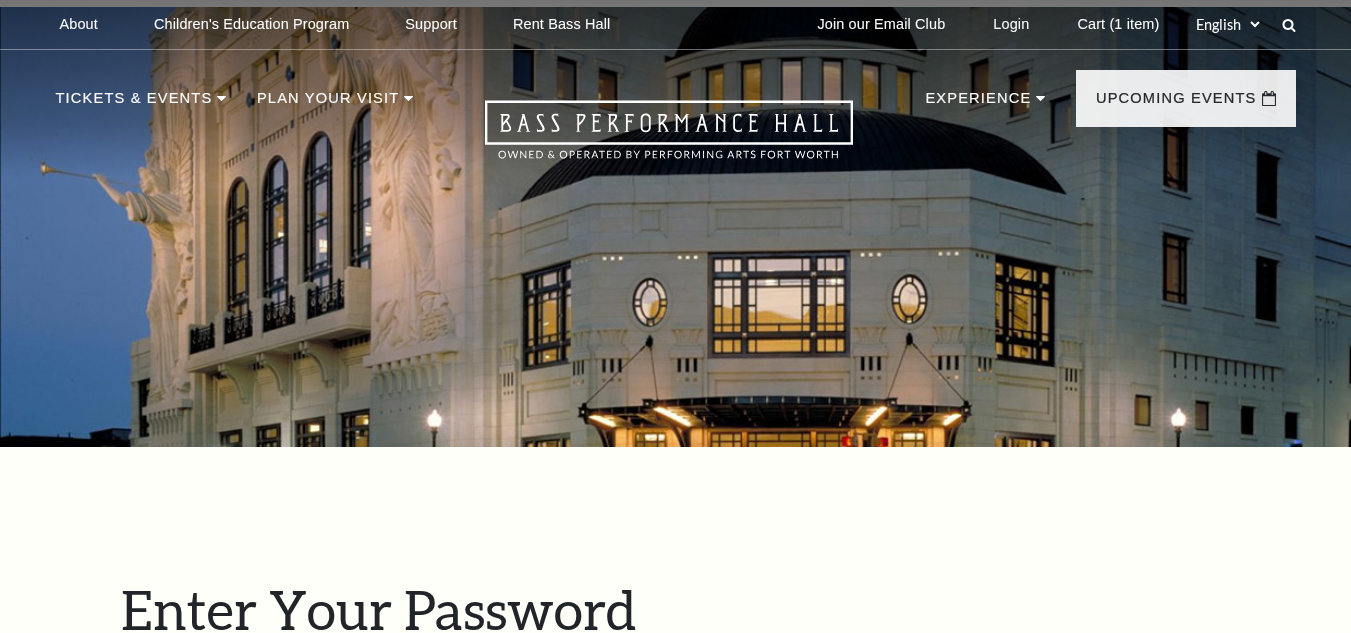 scroll, scrollTop: 708, scrollLeft: 0, axis: vertical 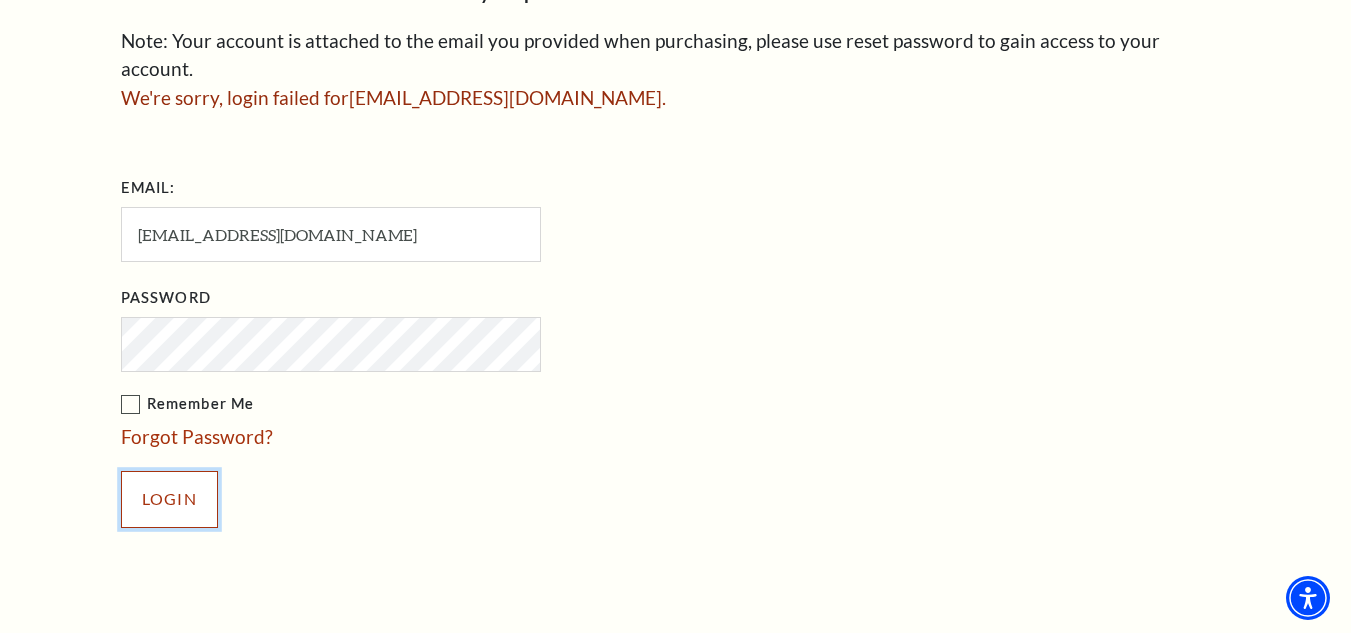 click on "Login" at bounding box center [169, 499] 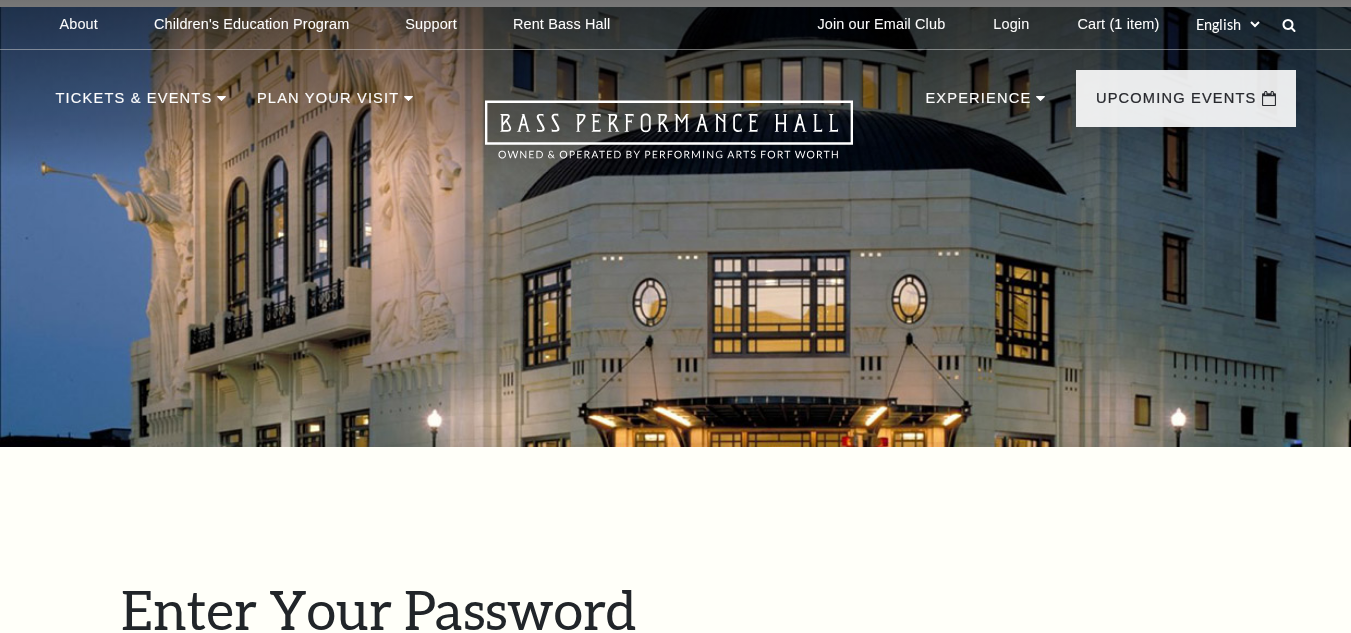 scroll, scrollTop: 708, scrollLeft: 0, axis: vertical 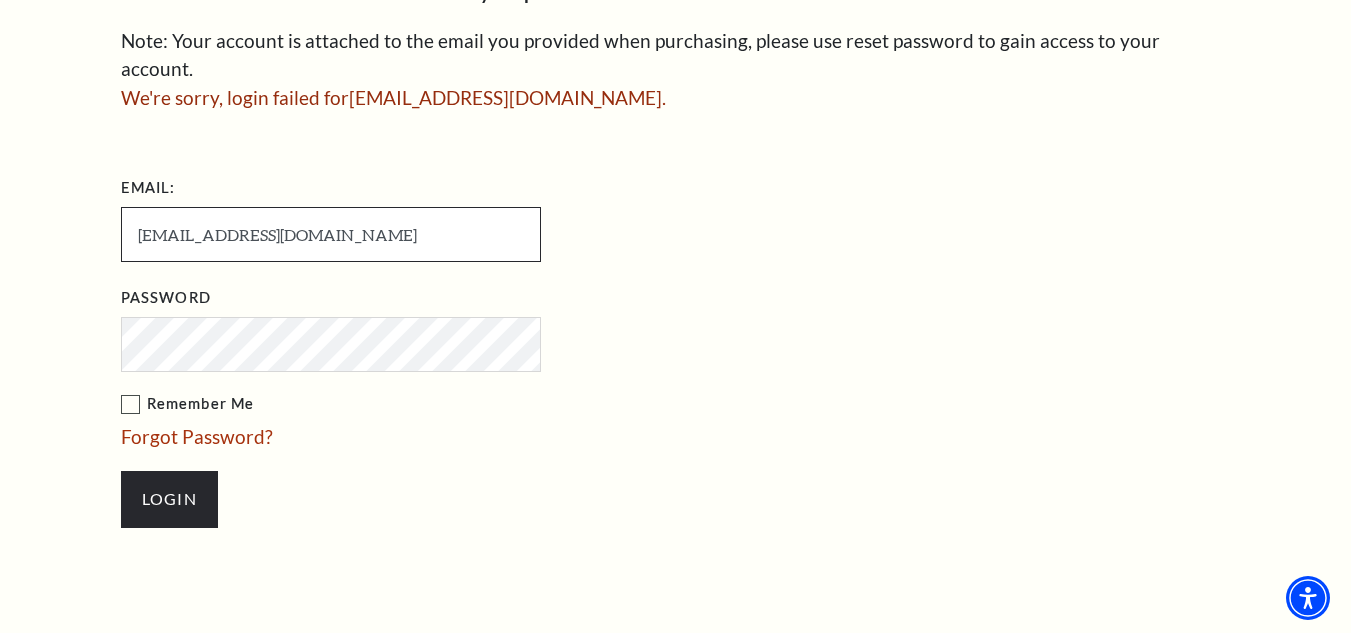 drag, startPoint x: 297, startPoint y: 197, endPoint x: 133, endPoint y: 183, distance: 164.59648 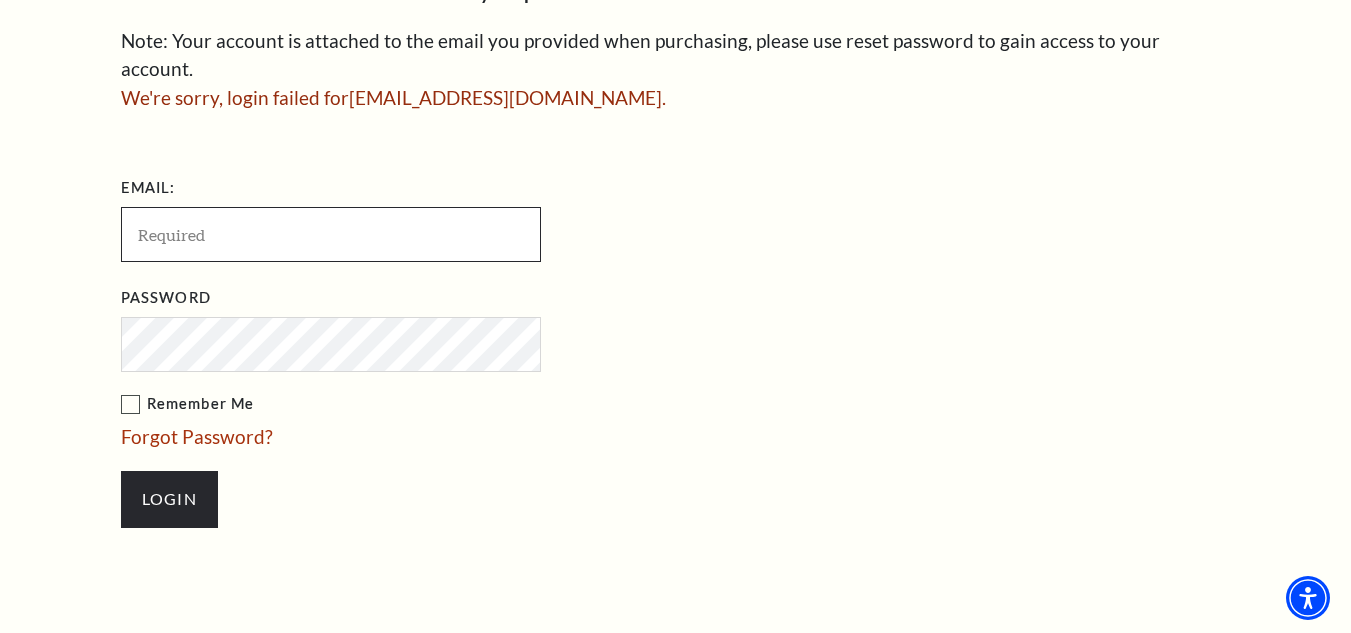 click on "Email:" at bounding box center [331, 234] 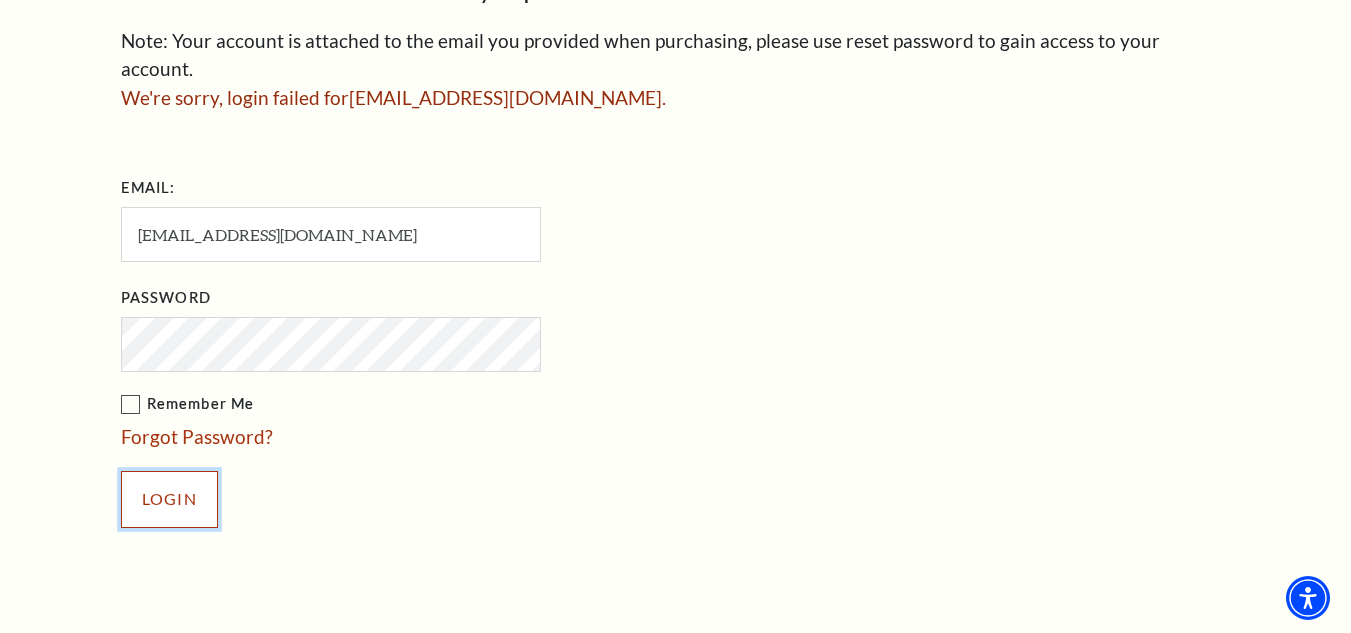 click on "Login" at bounding box center (169, 499) 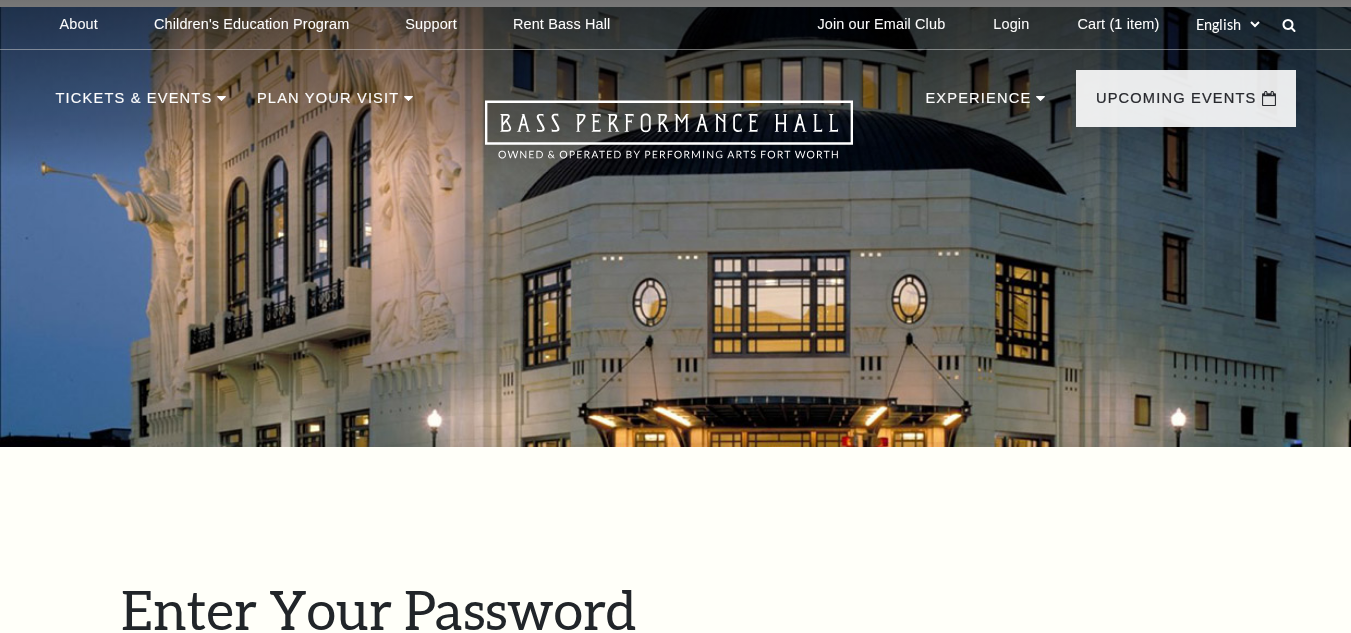scroll, scrollTop: 577, scrollLeft: 0, axis: vertical 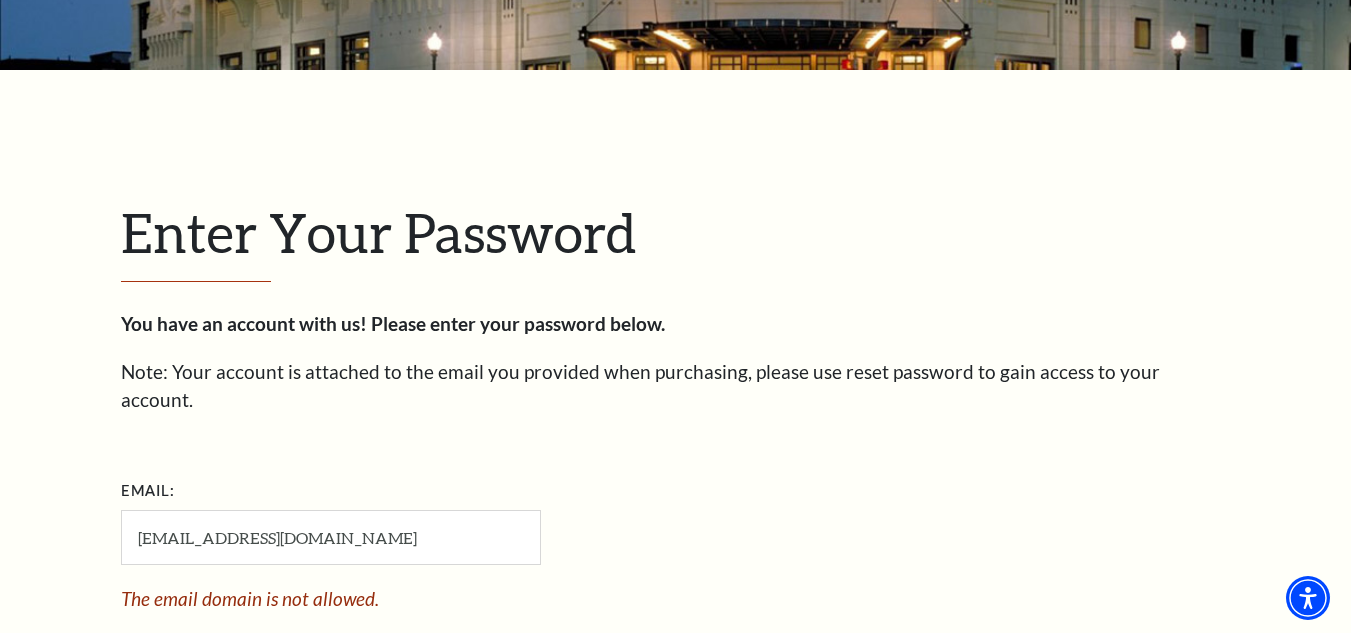 click on "You have an account with us!   Please enter your password below.
Note: Your account is attached to the email you provided when purchasing, please use reset password to gain access to your account.
Email:
[EMAIL_ADDRESS][DOMAIN_NAME]
The email domain is not allowed.
Password Remember Me Login" at bounding box center (676, 604) 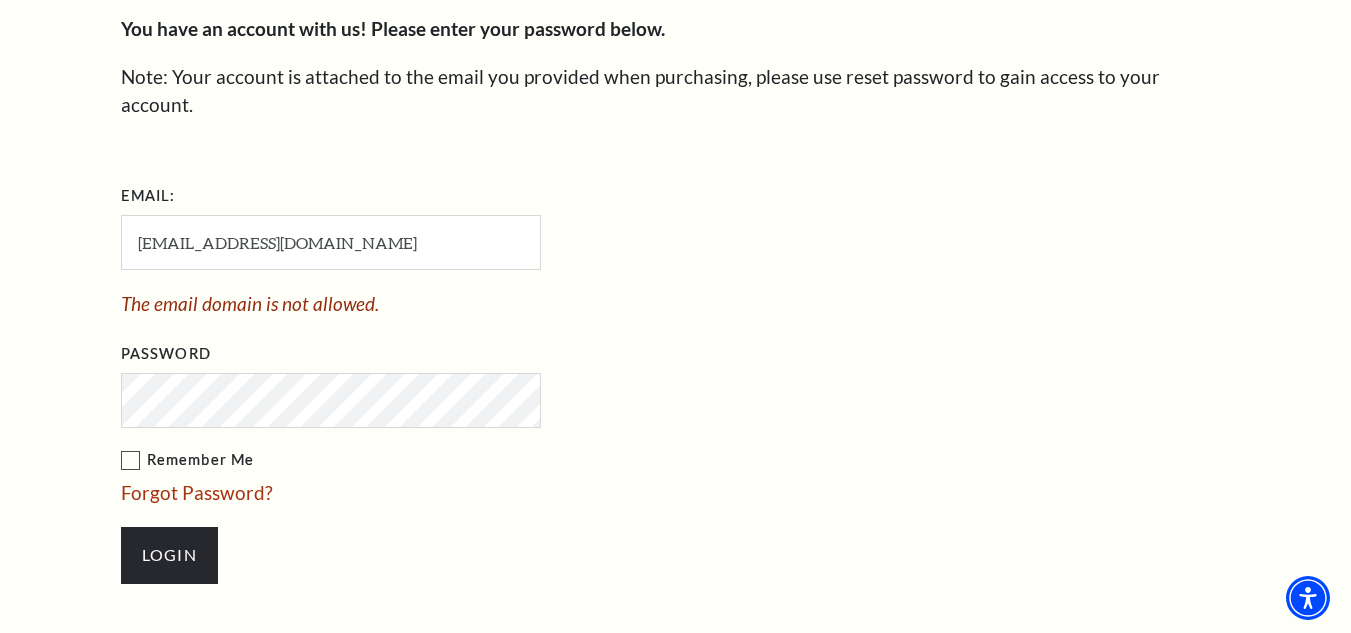 scroll, scrollTop: 677, scrollLeft: 0, axis: vertical 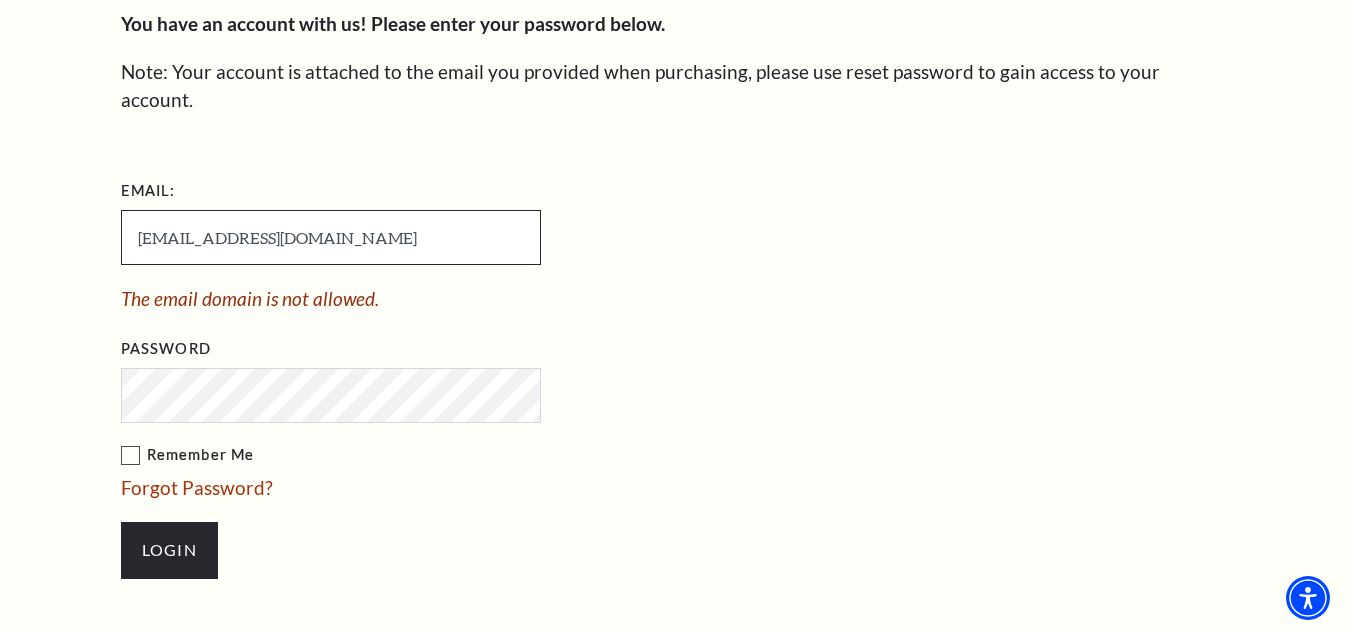 drag, startPoint x: 350, startPoint y: 205, endPoint x: 89, endPoint y: 217, distance: 261.27573 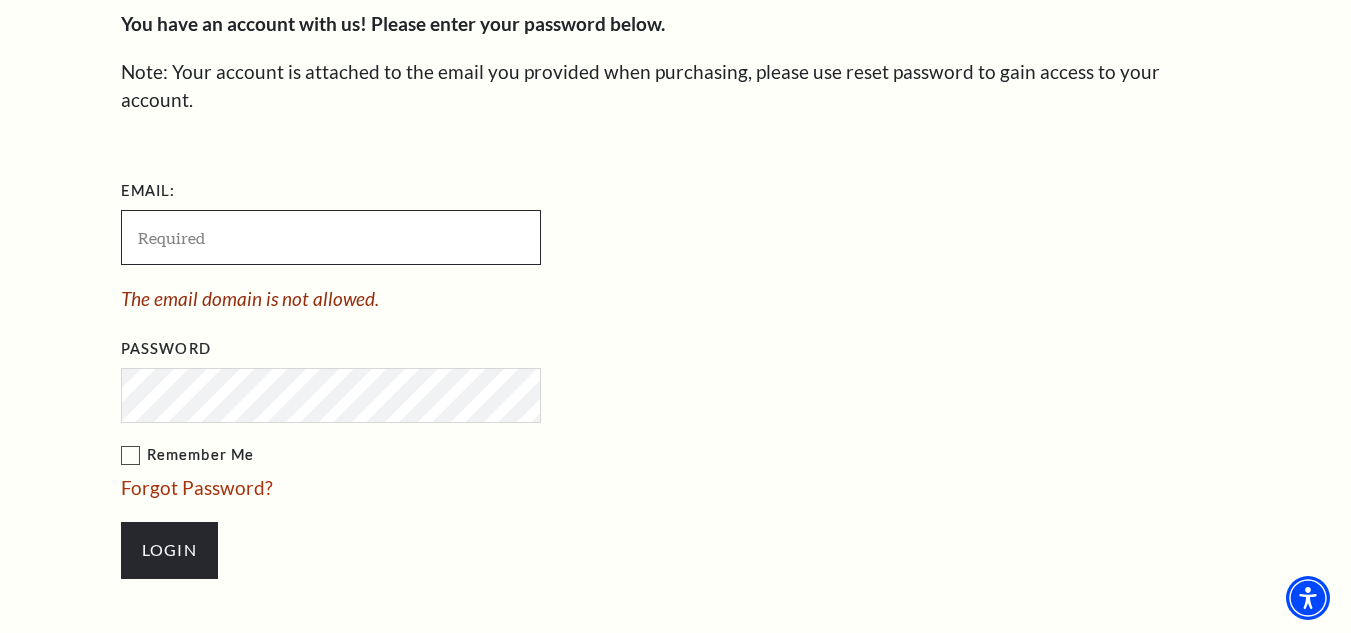 click on "Email:" at bounding box center [331, 237] 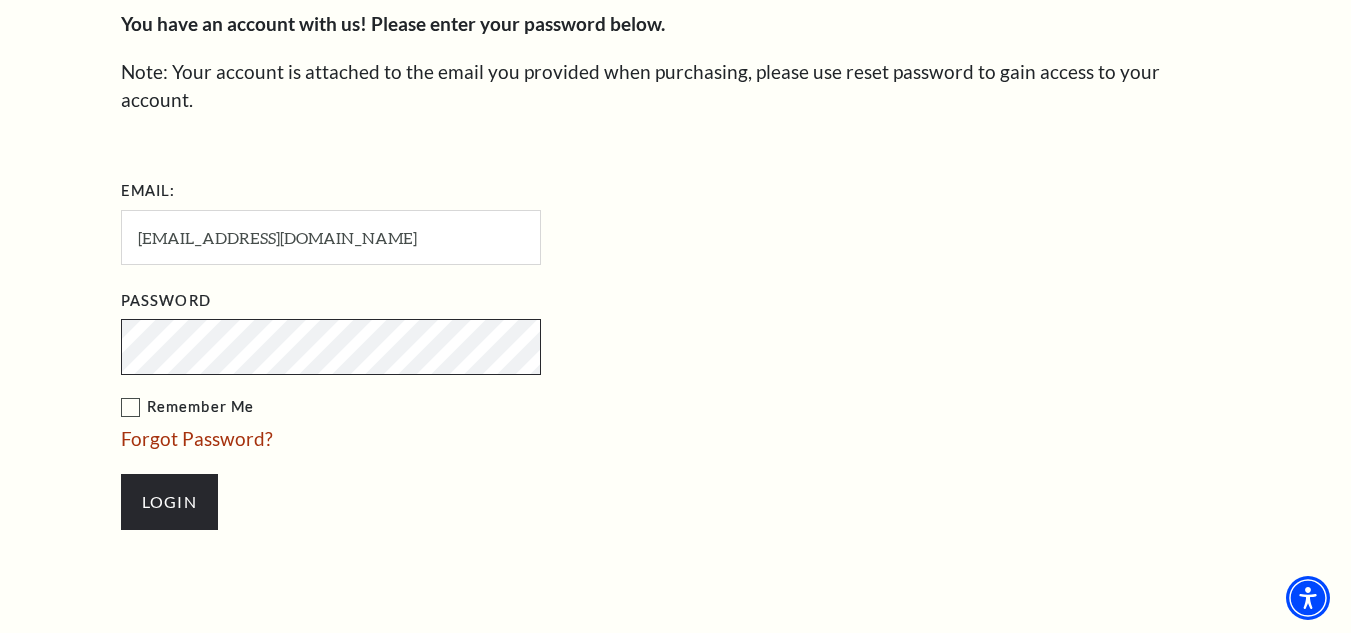 click on "Email:
SidneyLKnox@teleworm.us
Password
Remember Me
Forgot Password?
Login" at bounding box center [446, 363] 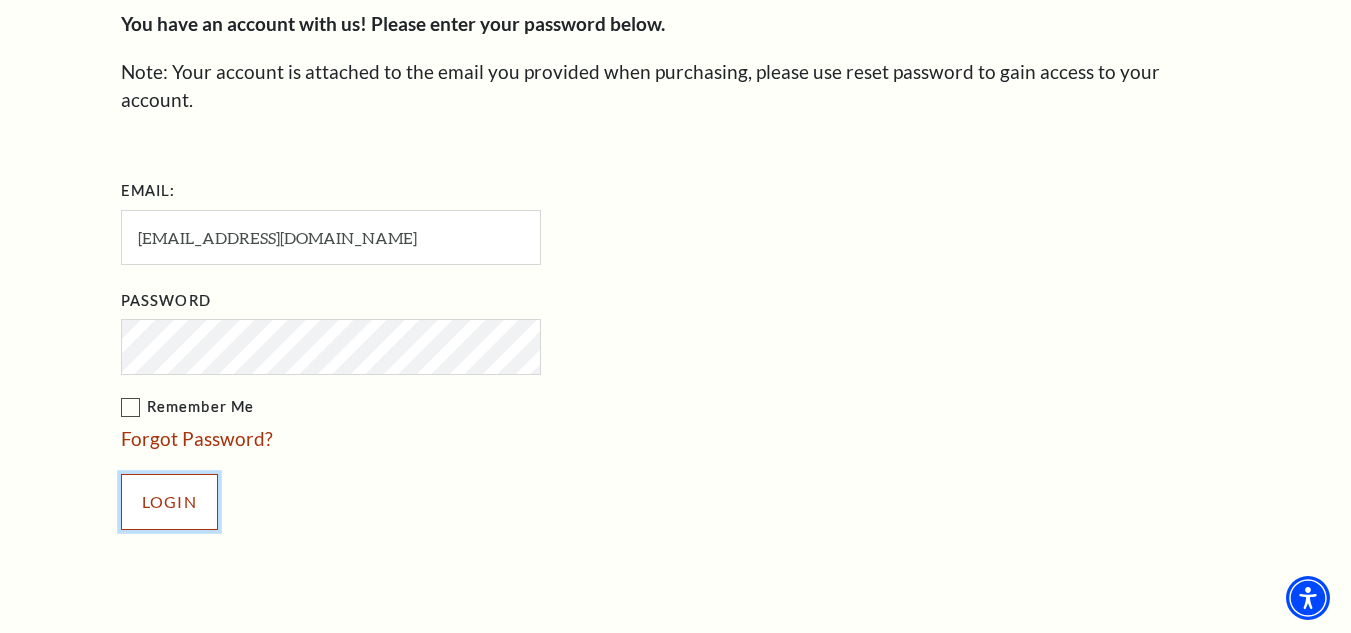 click on "Login" at bounding box center [169, 502] 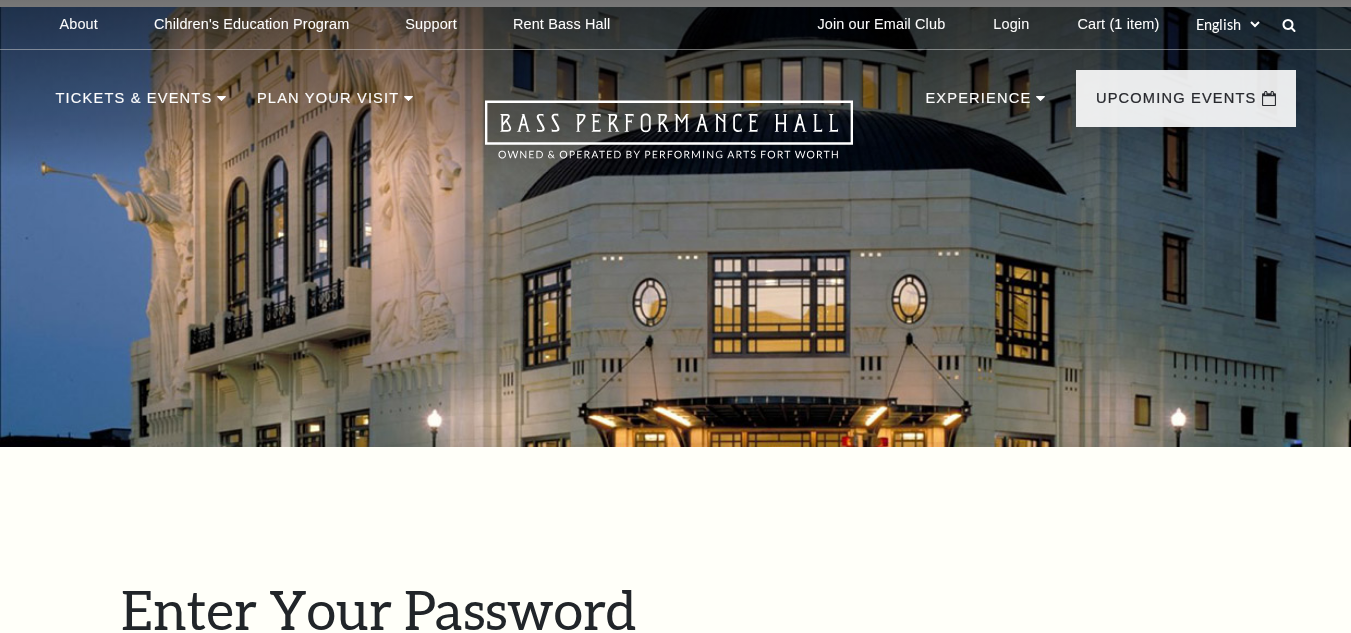 scroll, scrollTop: 577, scrollLeft: 0, axis: vertical 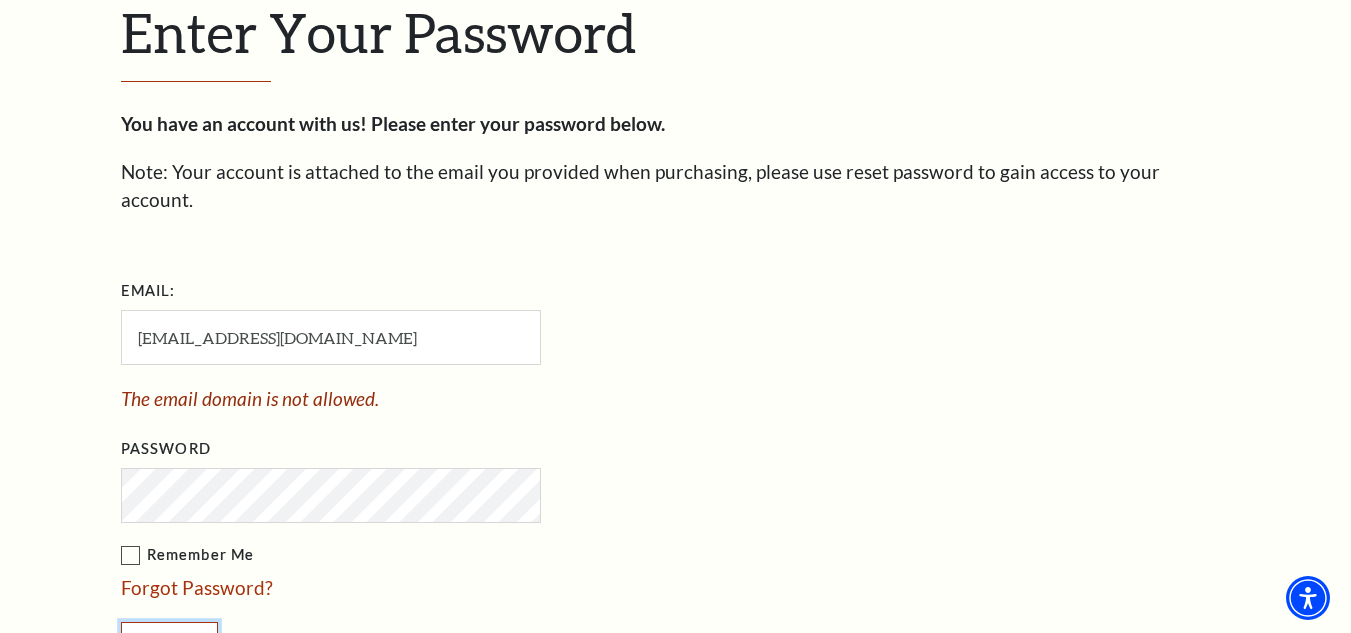 click on "Login" at bounding box center [169, 650] 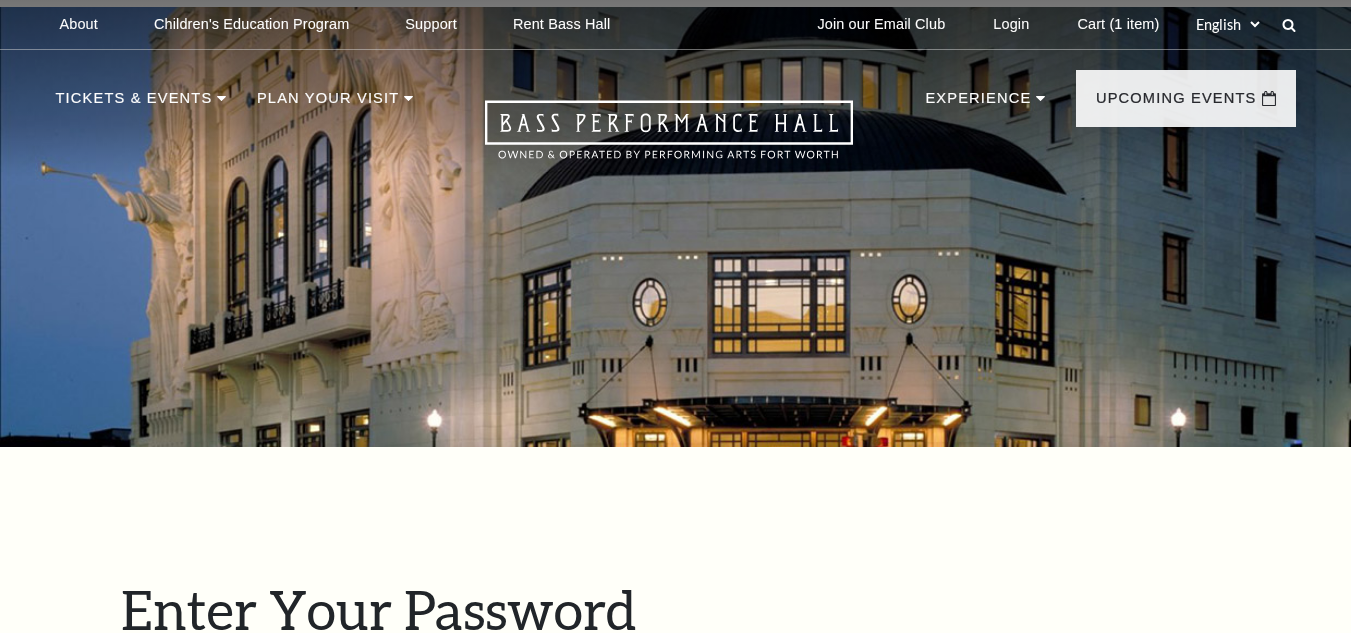 scroll, scrollTop: 577, scrollLeft: 0, axis: vertical 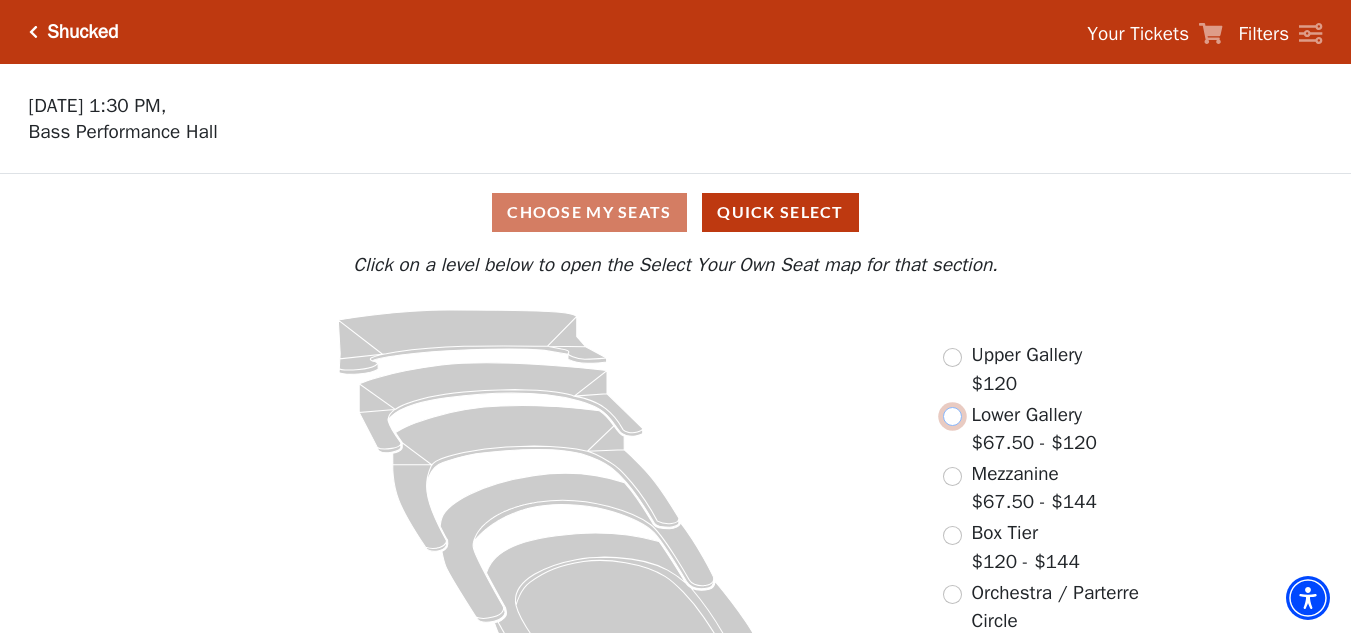 click at bounding box center [952, 416] 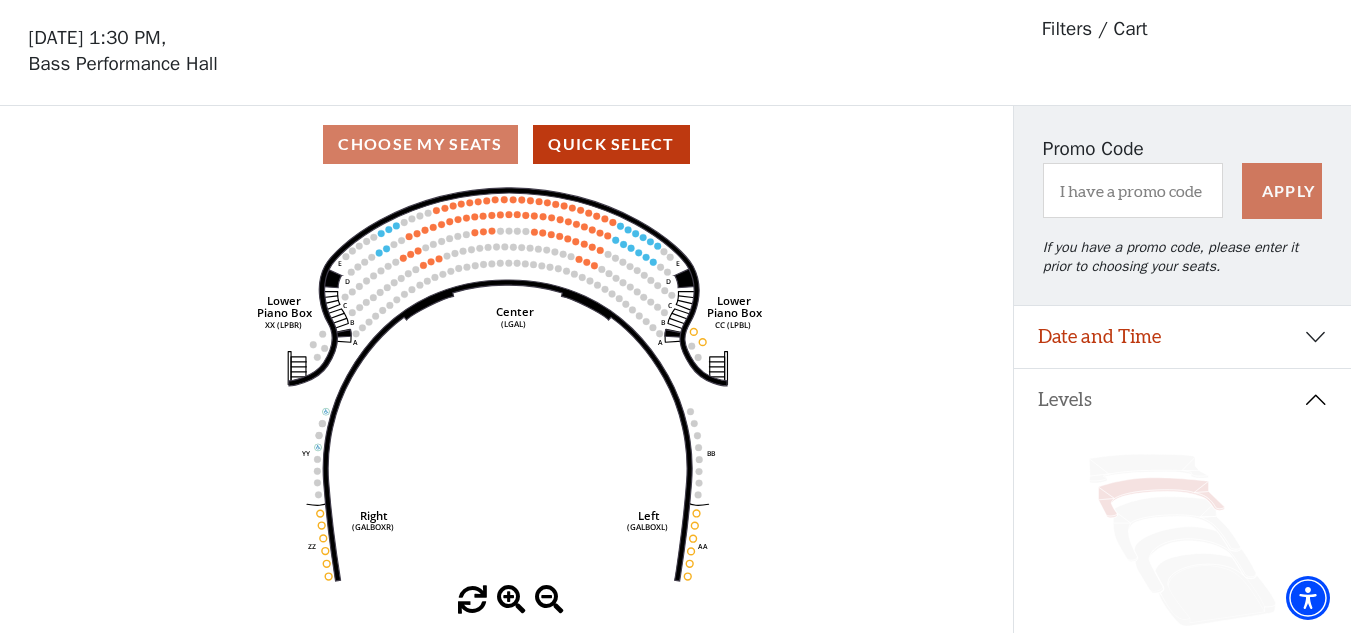 scroll, scrollTop: 0, scrollLeft: 0, axis: both 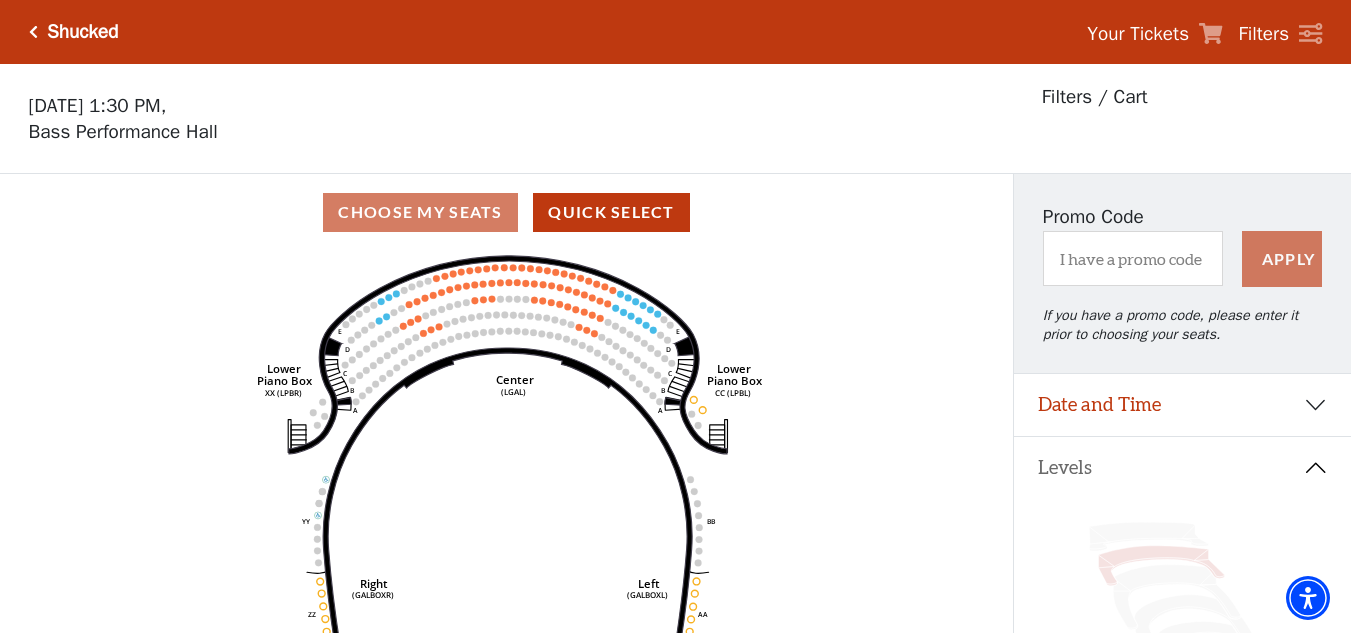 click 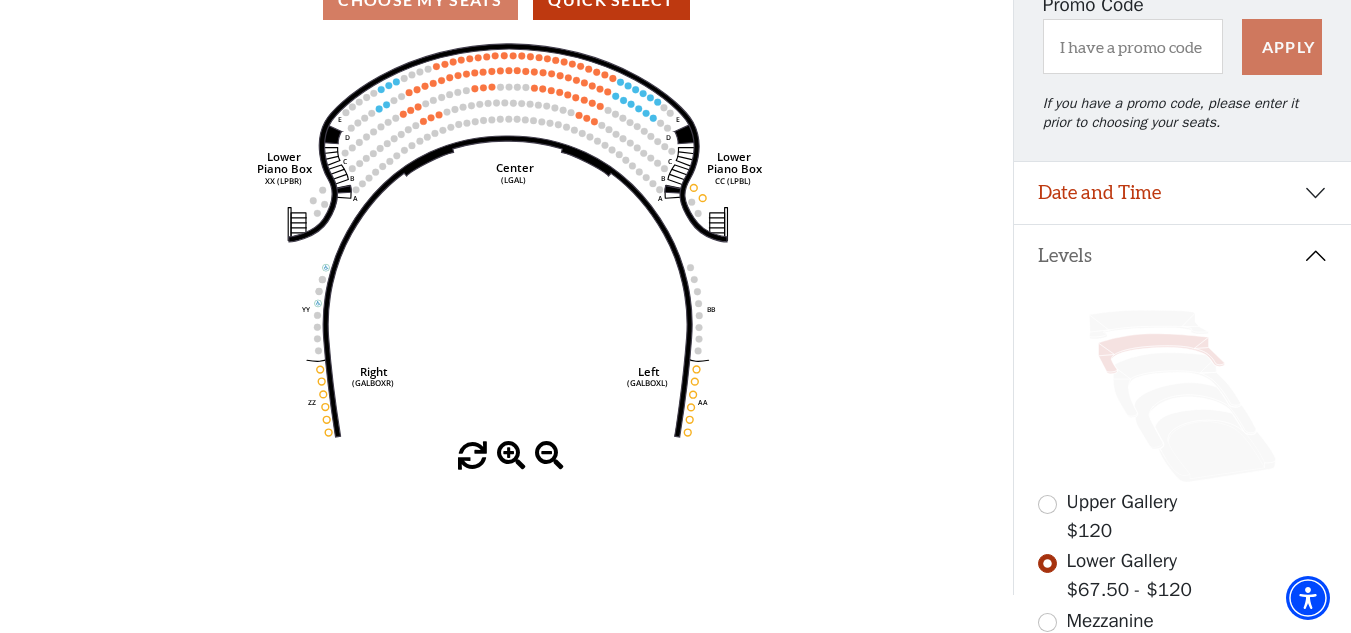 scroll, scrollTop: 0, scrollLeft: 0, axis: both 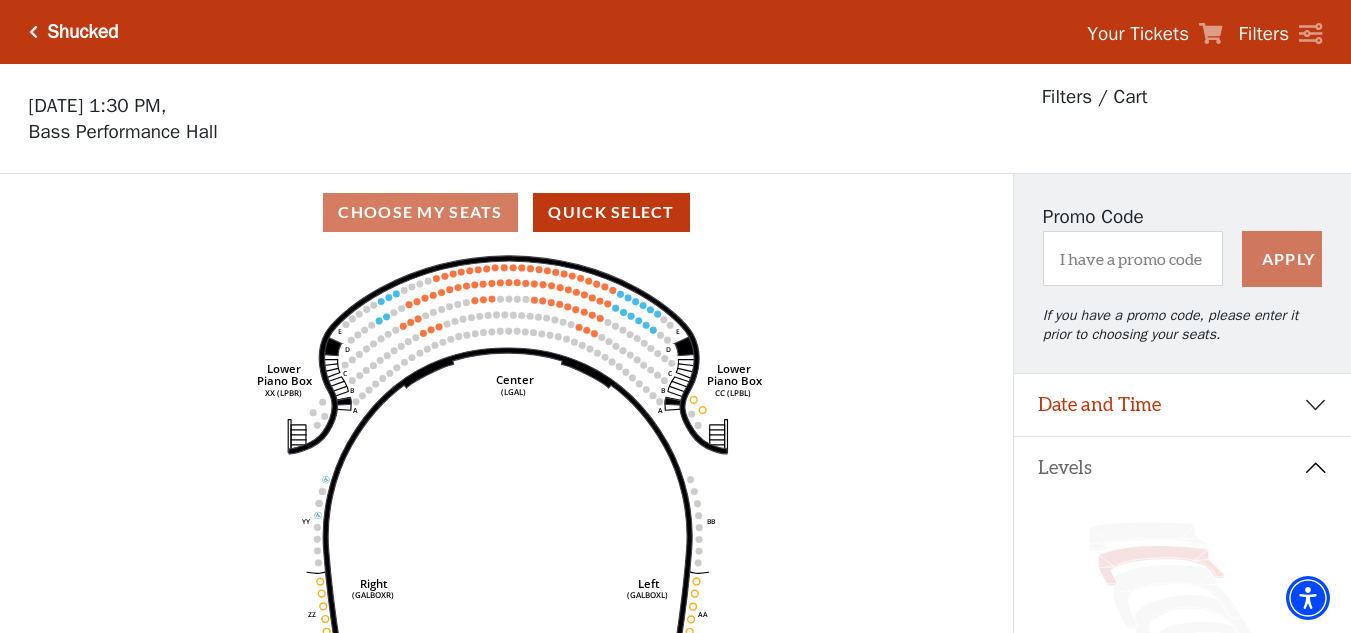click on "Choose My Seats
Quick Select" at bounding box center (506, 212) 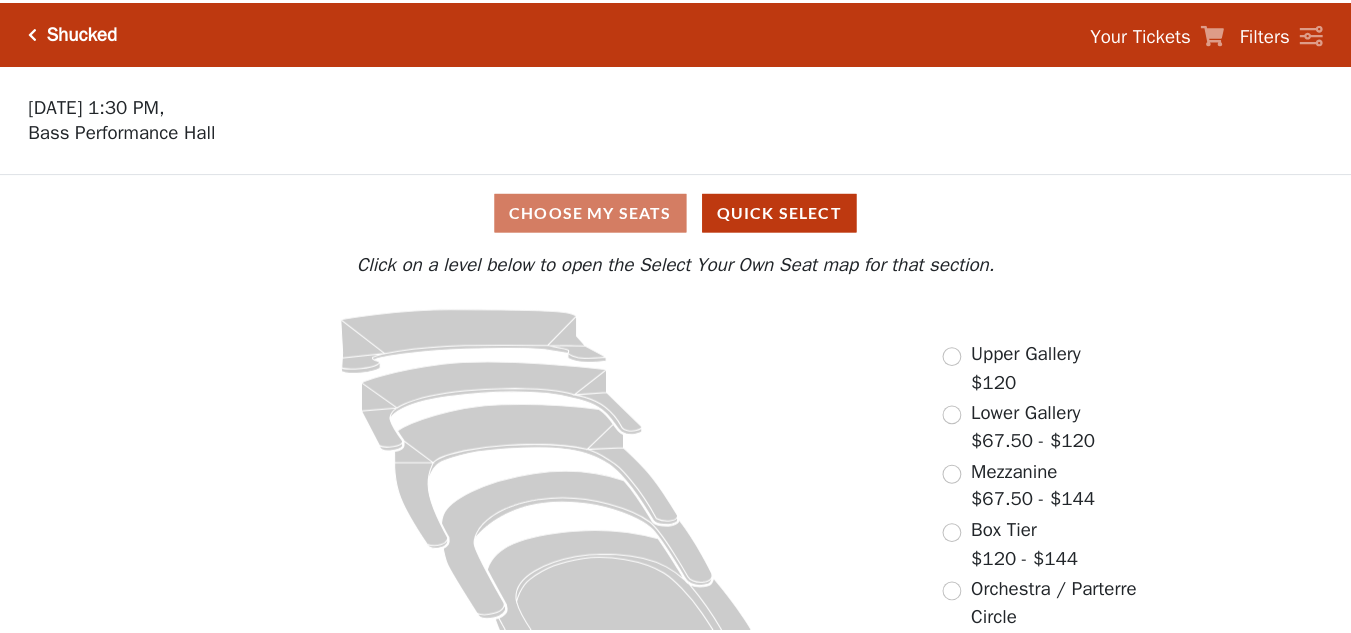scroll, scrollTop: 0, scrollLeft: 0, axis: both 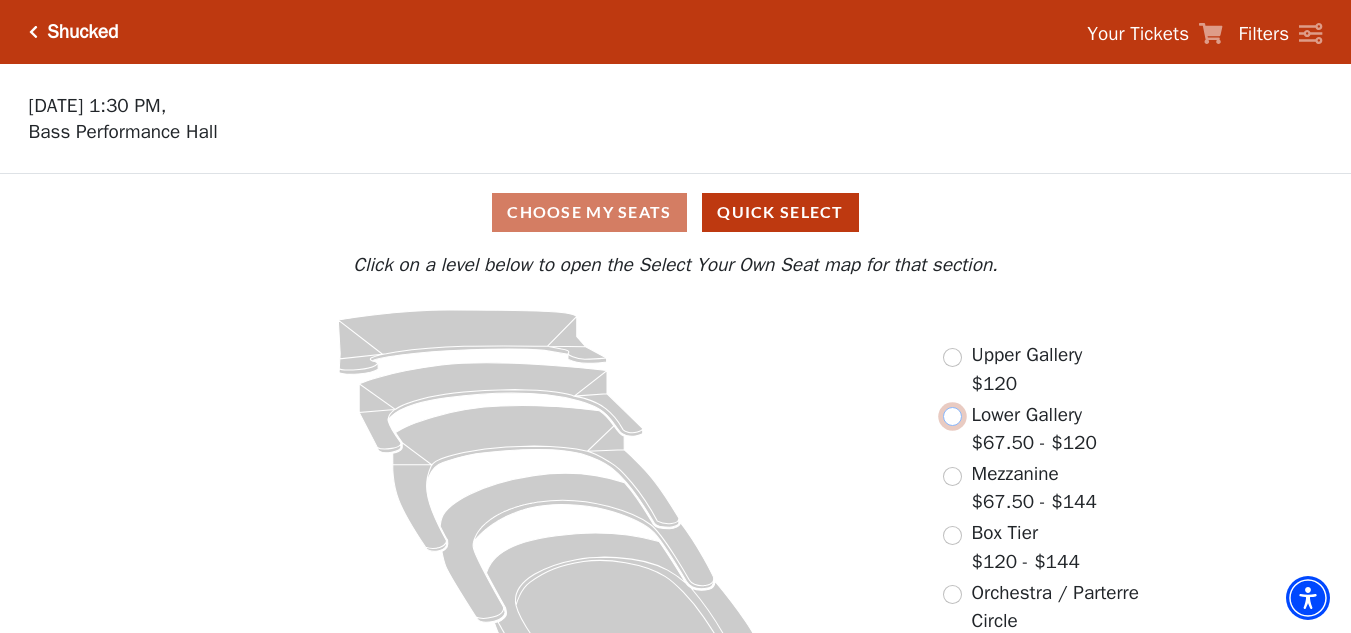 click at bounding box center (952, 416) 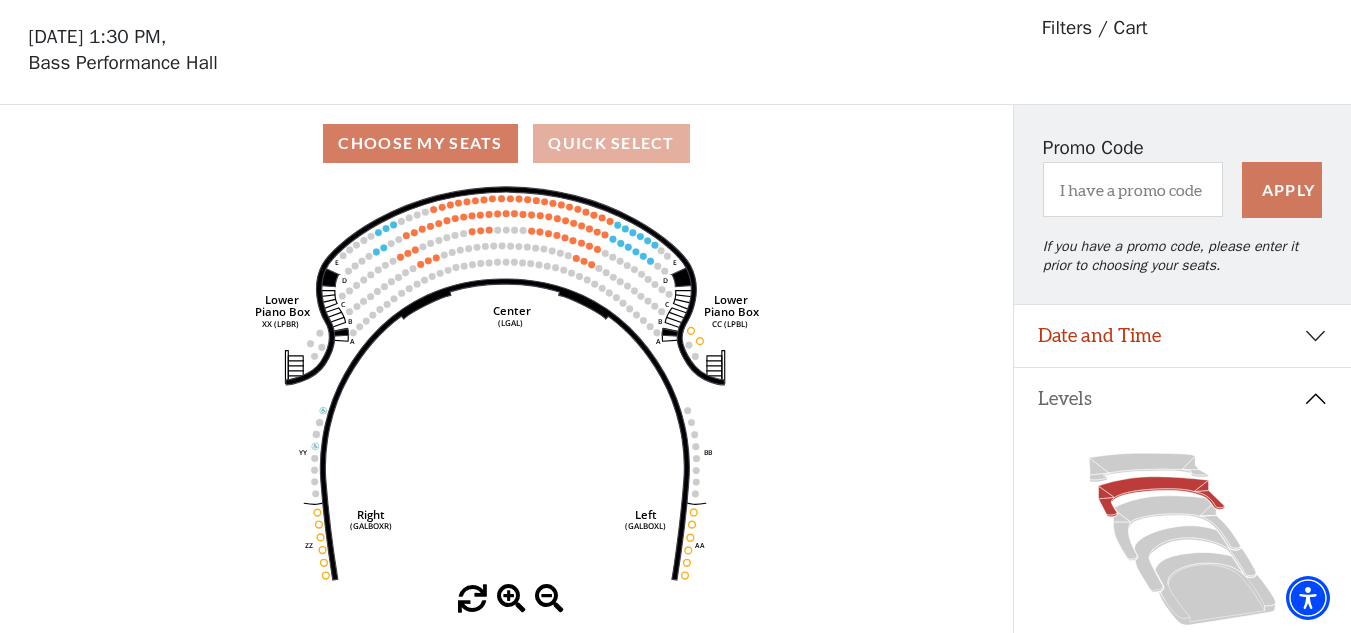 scroll, scrollTop: 0, scrollLeft: 0, axis: both 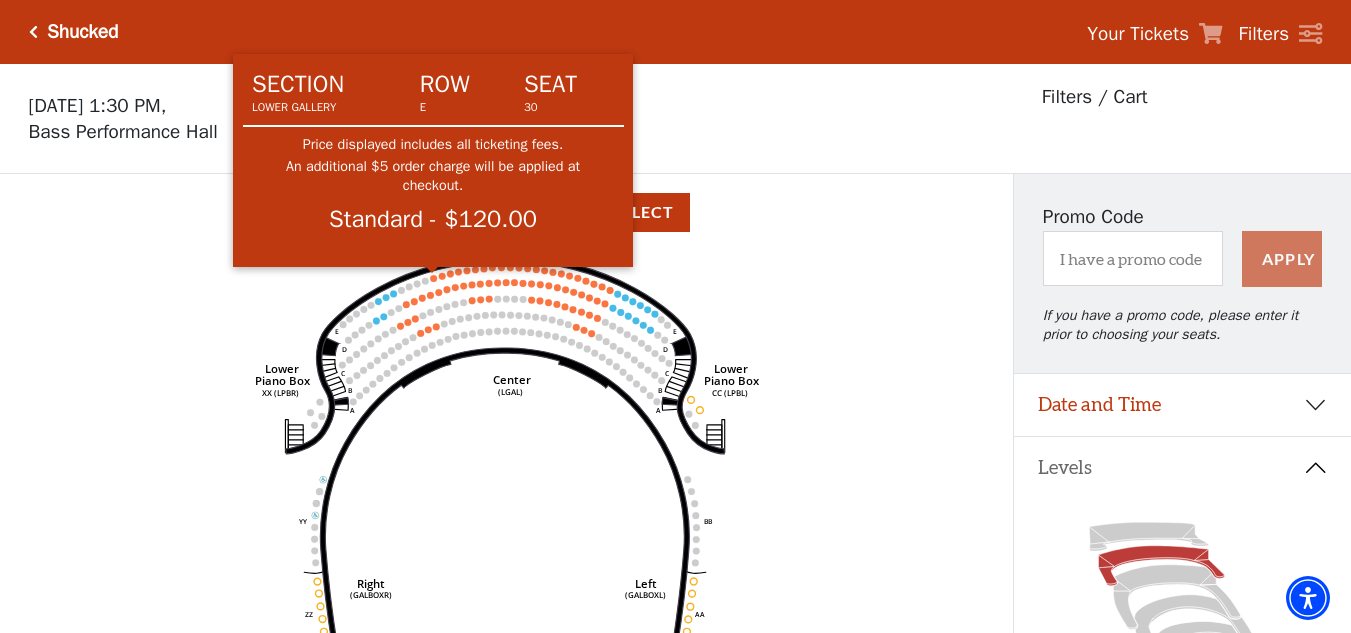 click 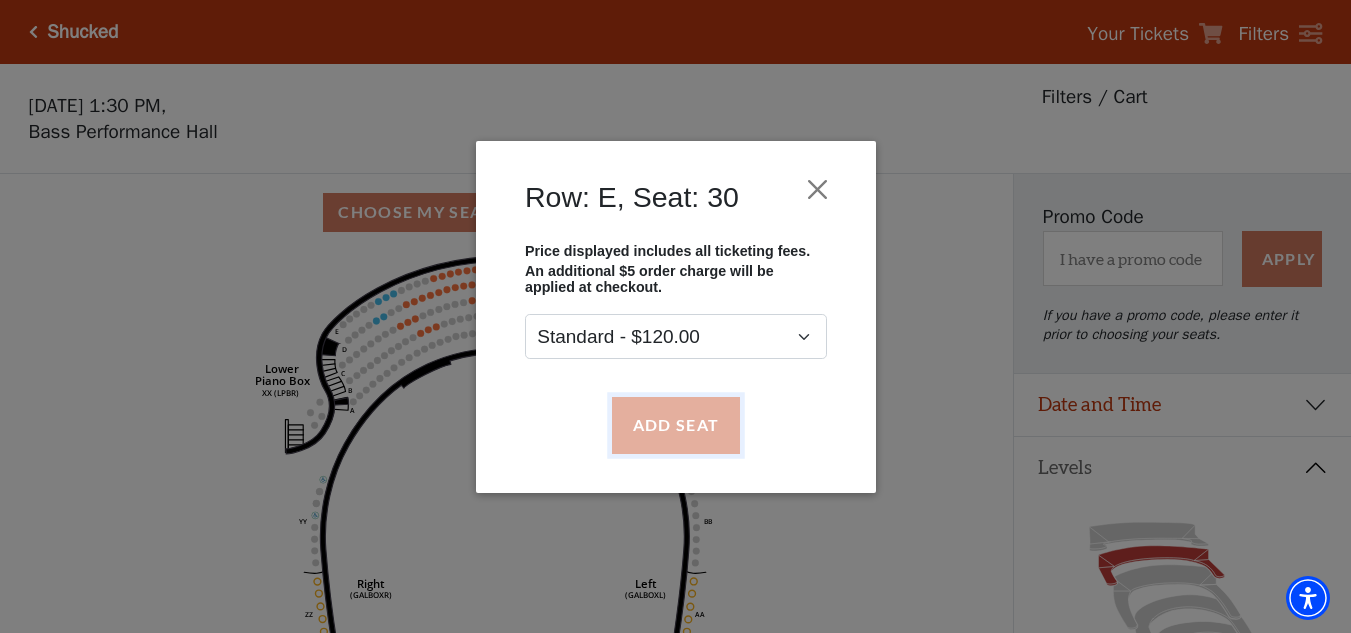 click on "Add Seat" at bounding box center [675, 425] 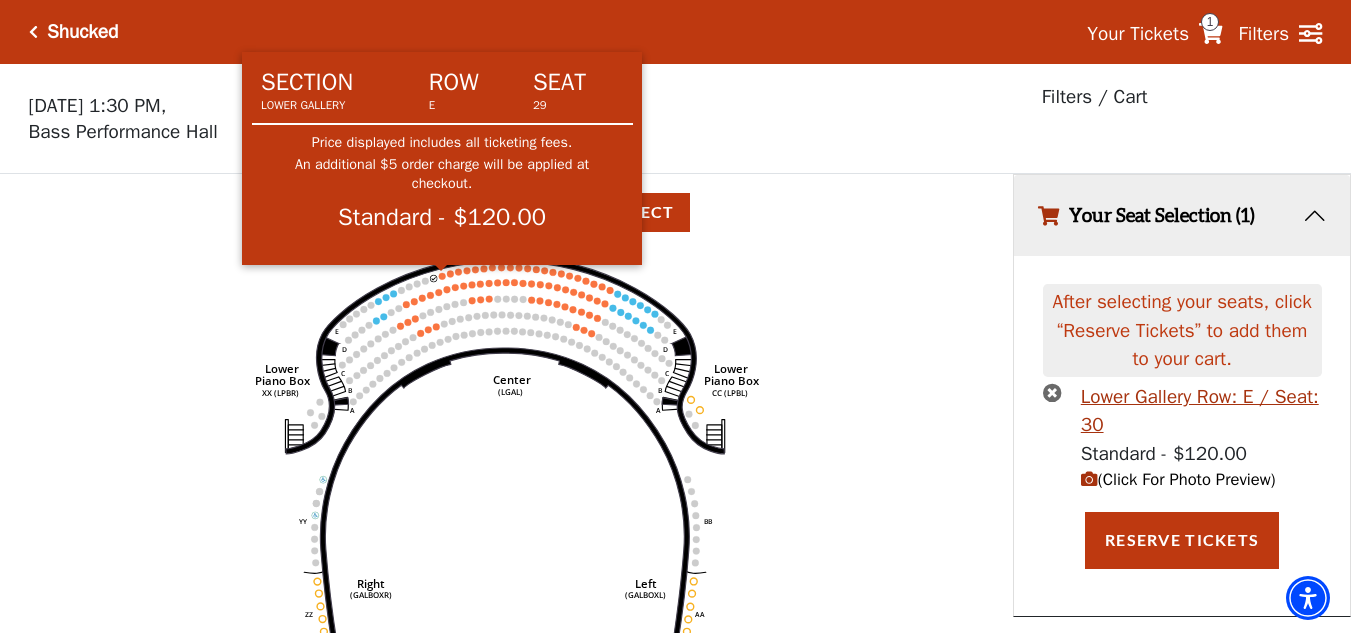 click 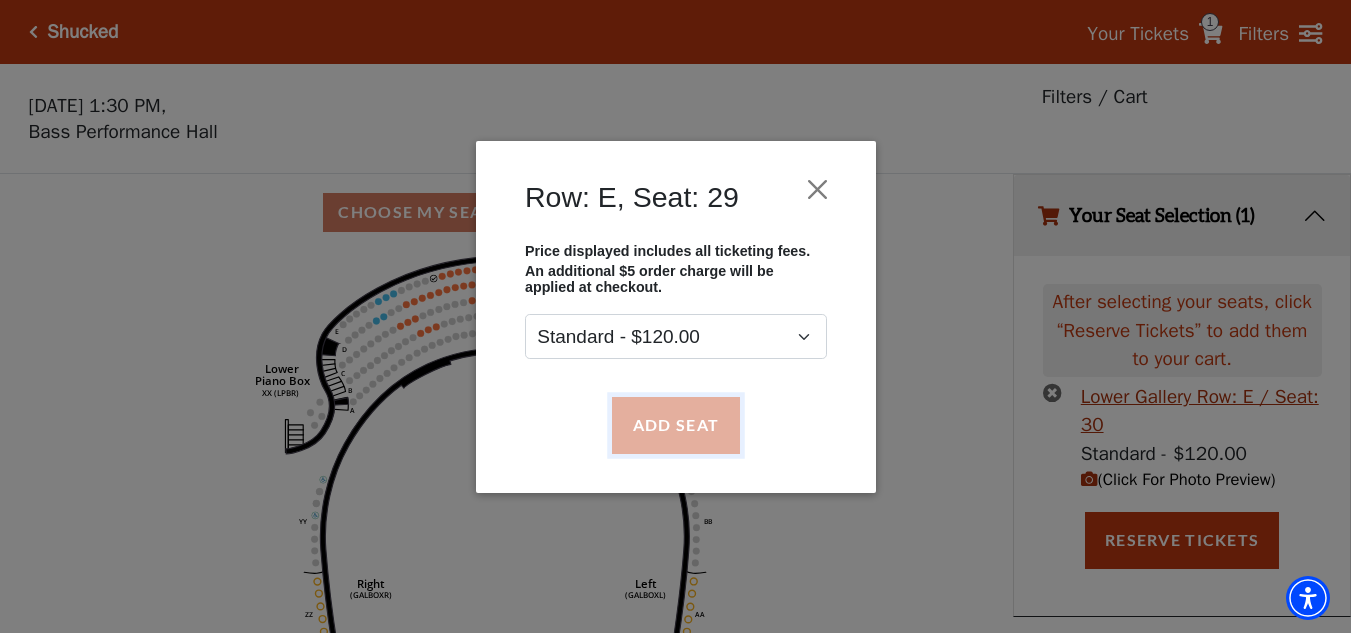 click on "Add Seat" at bounding box center [675, 425] 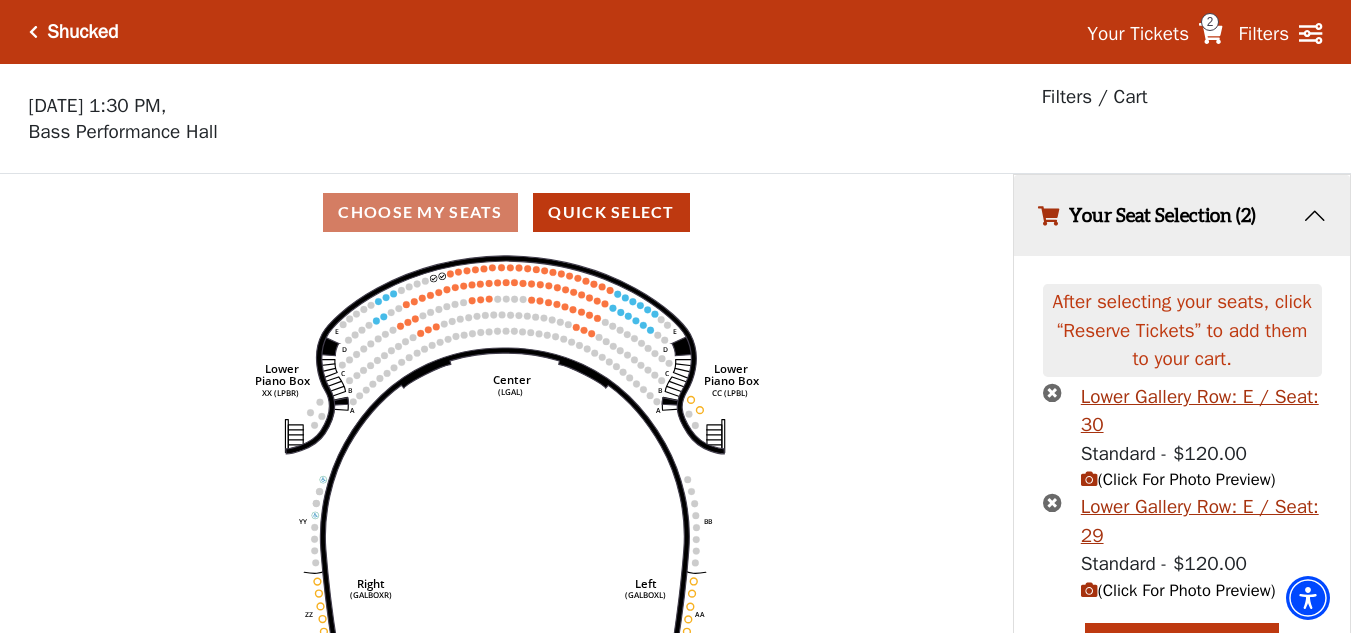 scroll, scrollTop: 46, scrollLeft: 0, axis: vertical 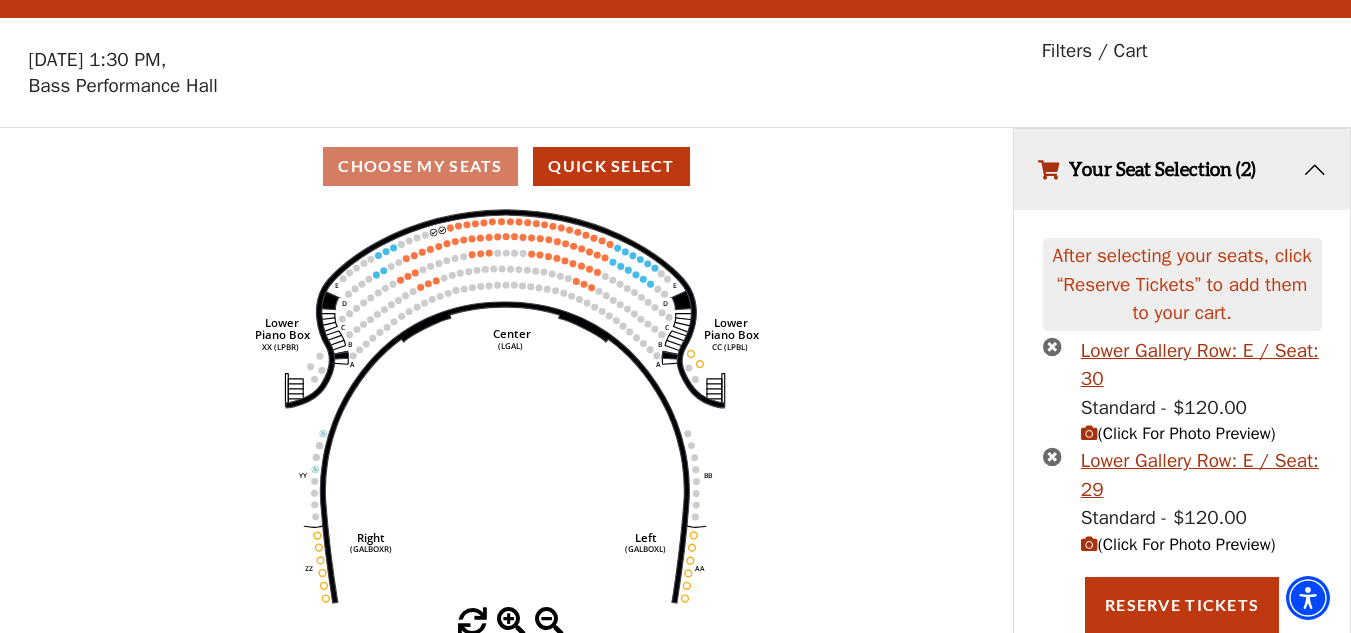 click 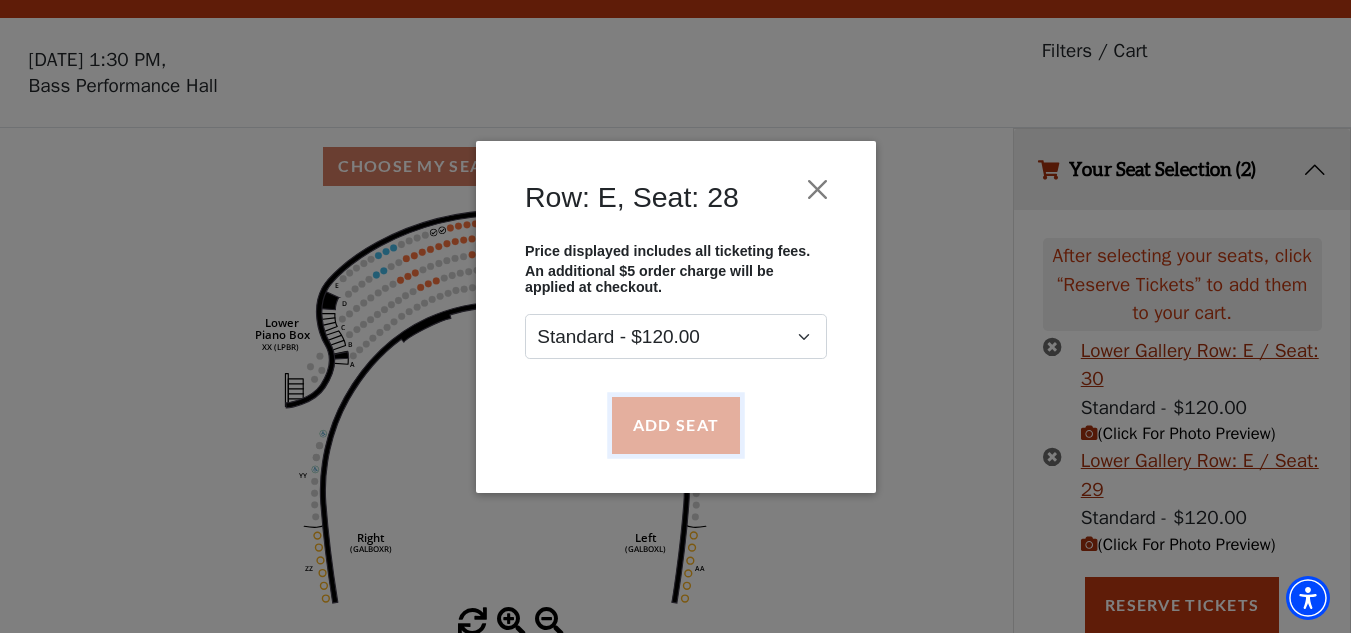 click on "Add Seat" at bounding box center (675, 425) 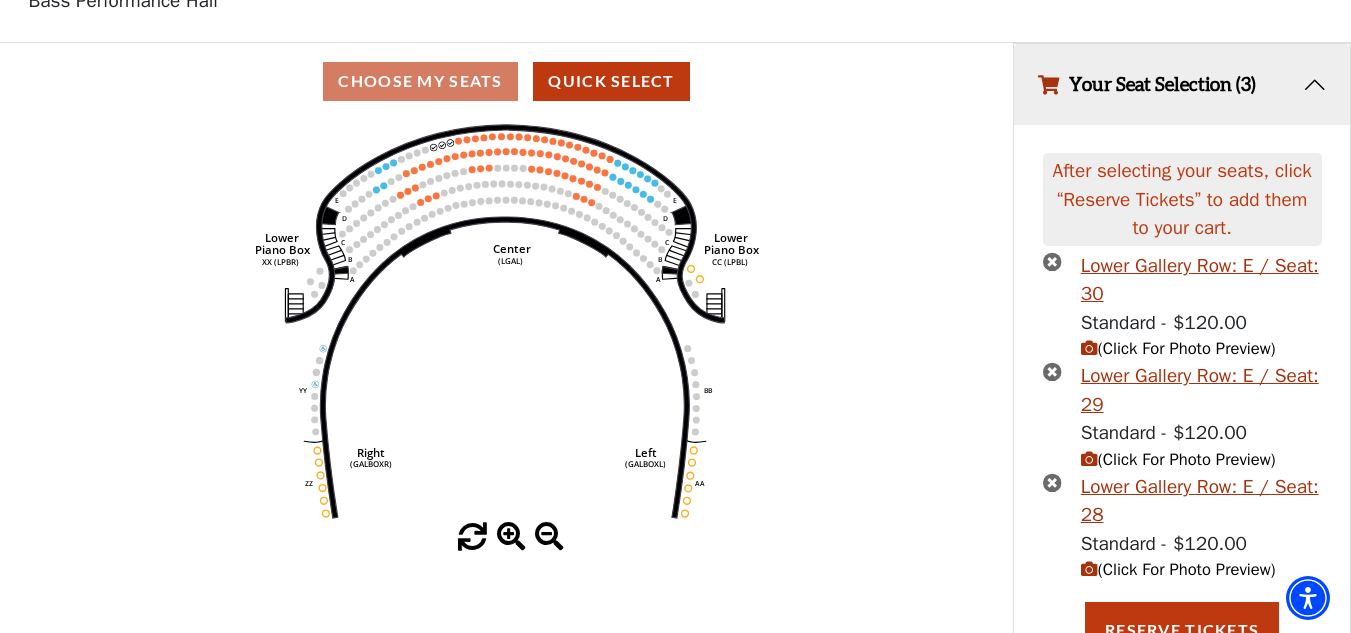 scroll, scrollTop: 157, scrollLeft: 0, axis: vertical 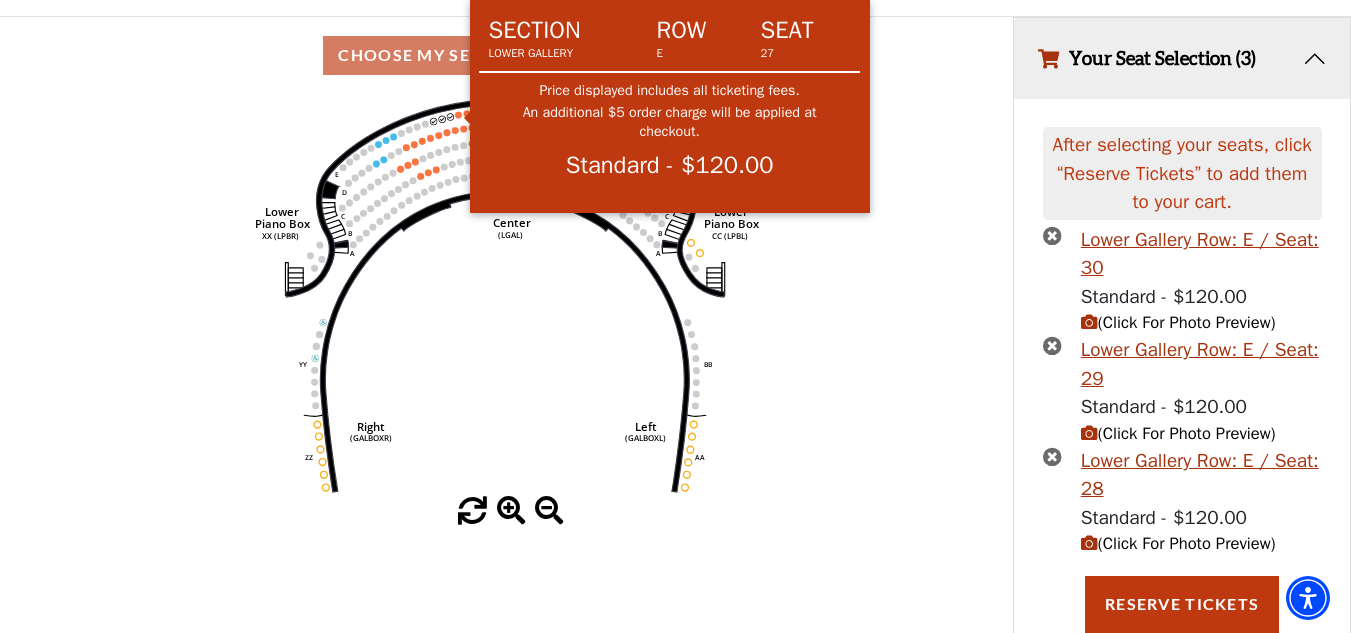 click 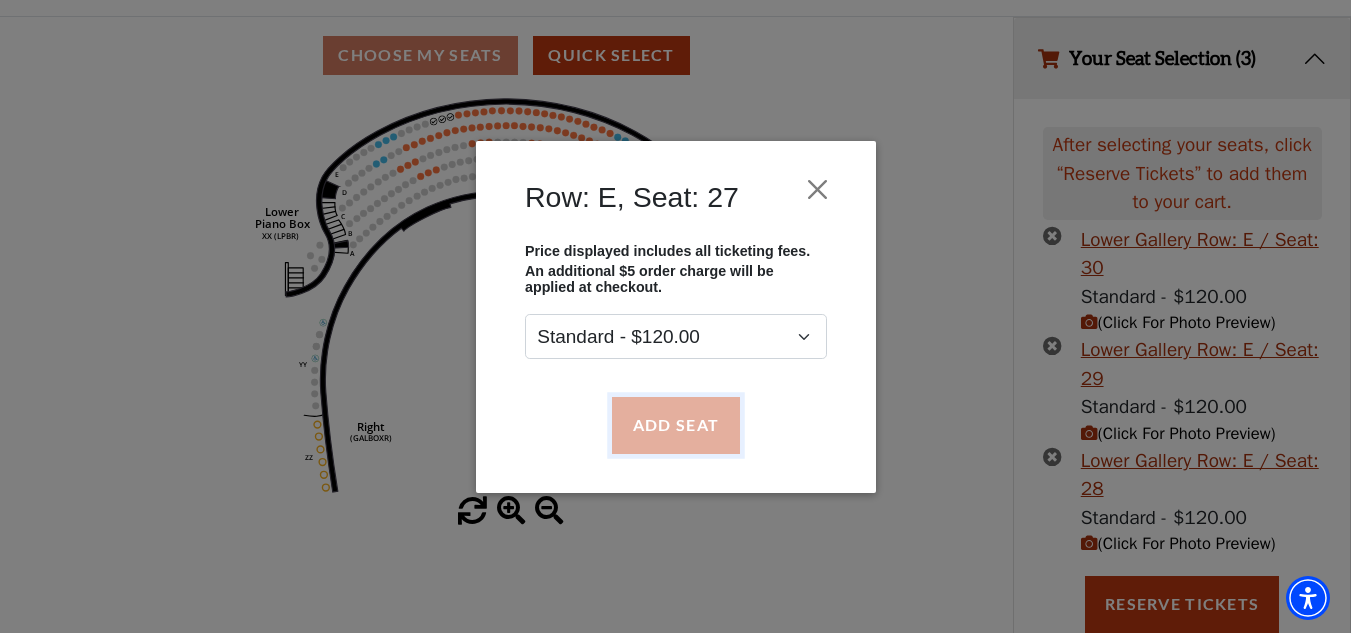 click on "Add Seat" at bounding box center (675, 425) 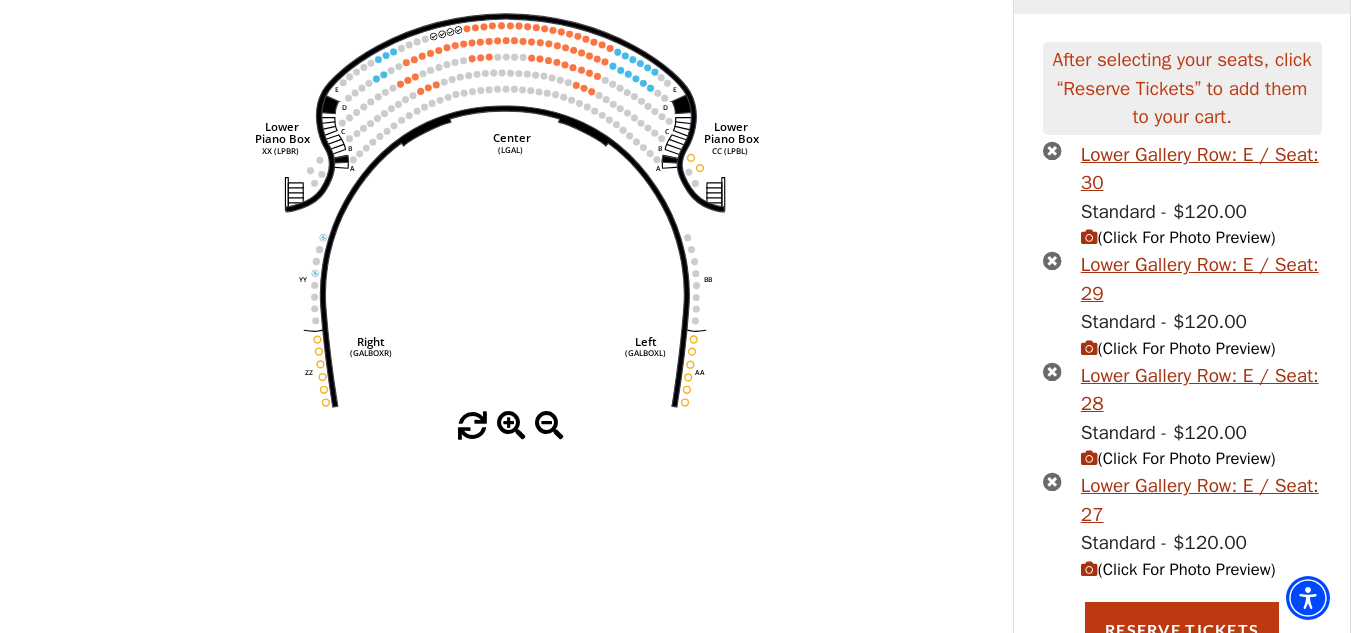 scroll, scrollTop: 267, scrollLeft: 0, axis: vertical 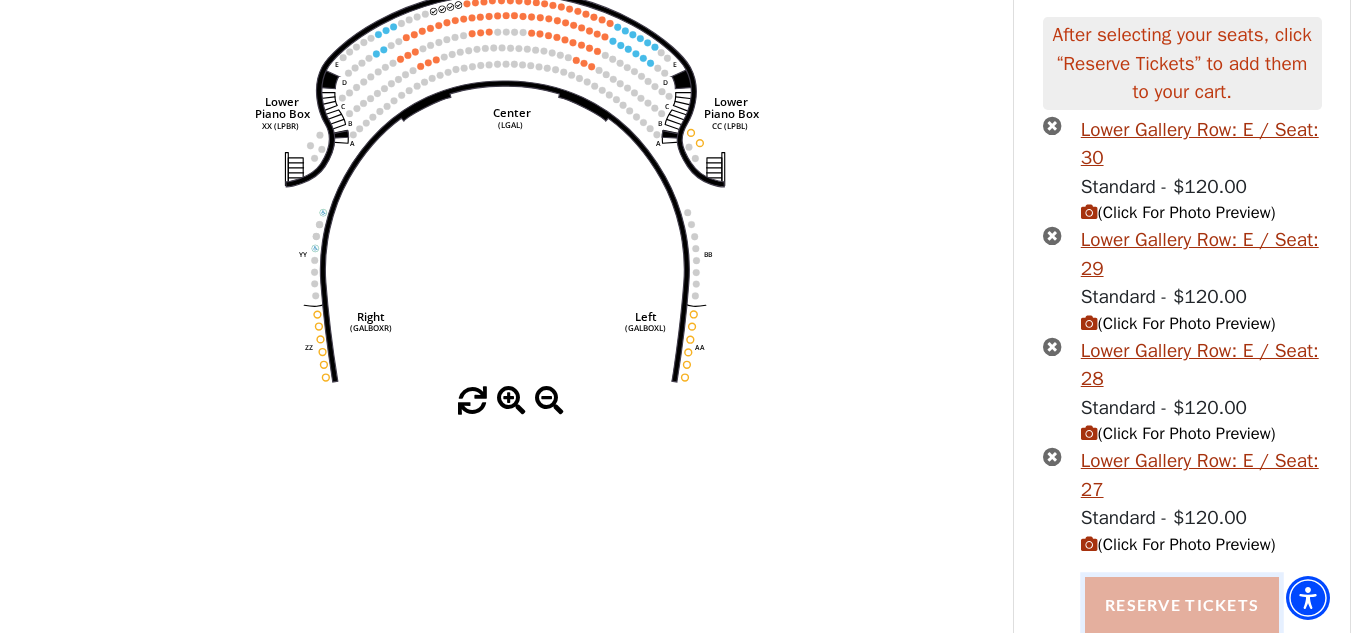 click on "Reserve Tickets" at bounding box center (1182, 605) 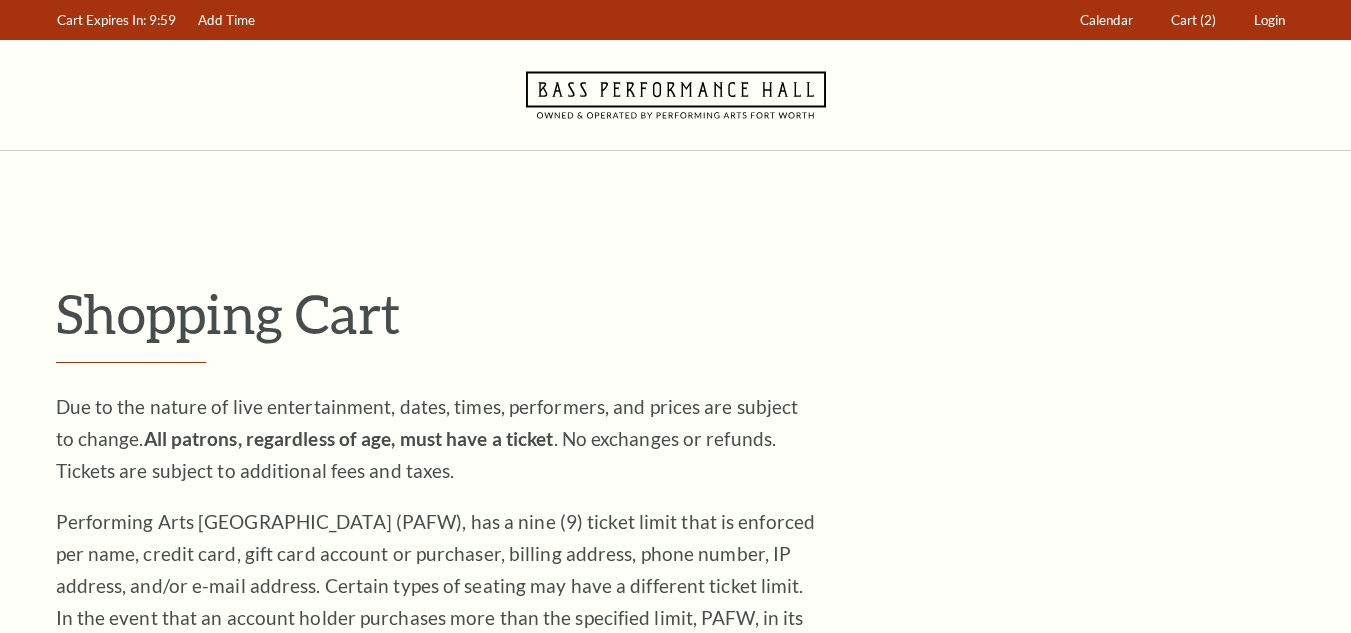 scroll, scrollTop: 0, scrollLeft: 0, axis: both 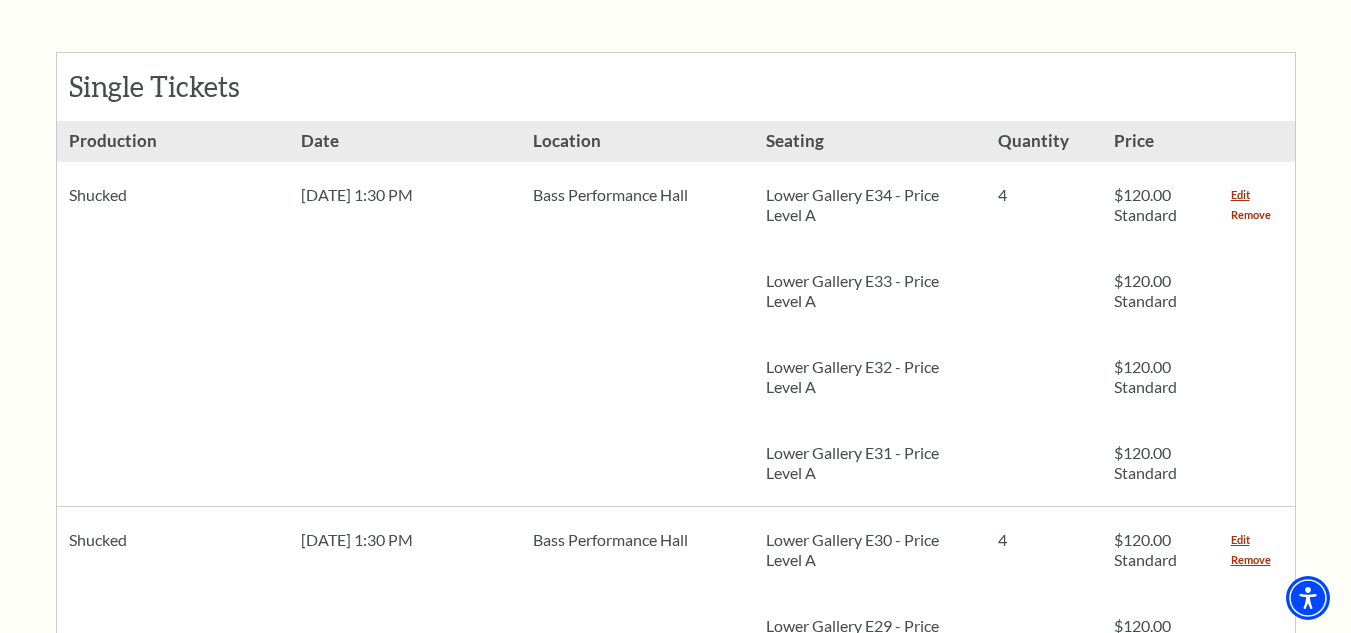 click on "Remove" at bounding box center (1251, 215) 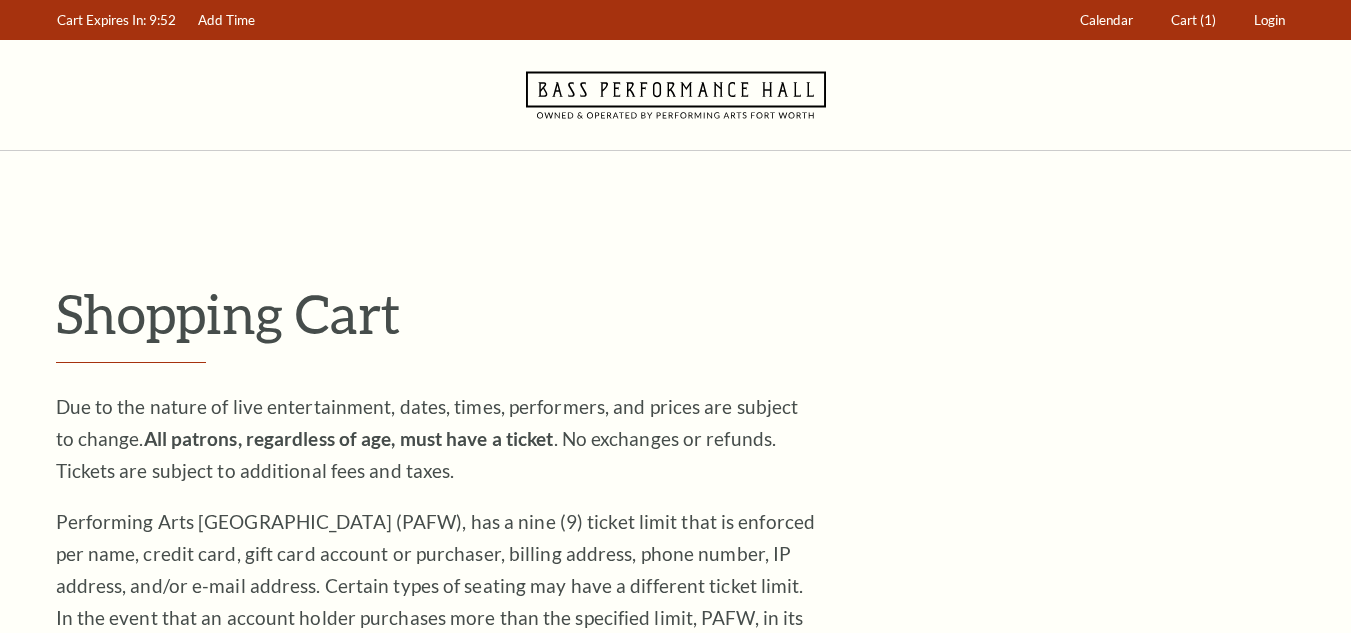 scroll, scrollTop: 0, scrollLeft: 0, axis: both 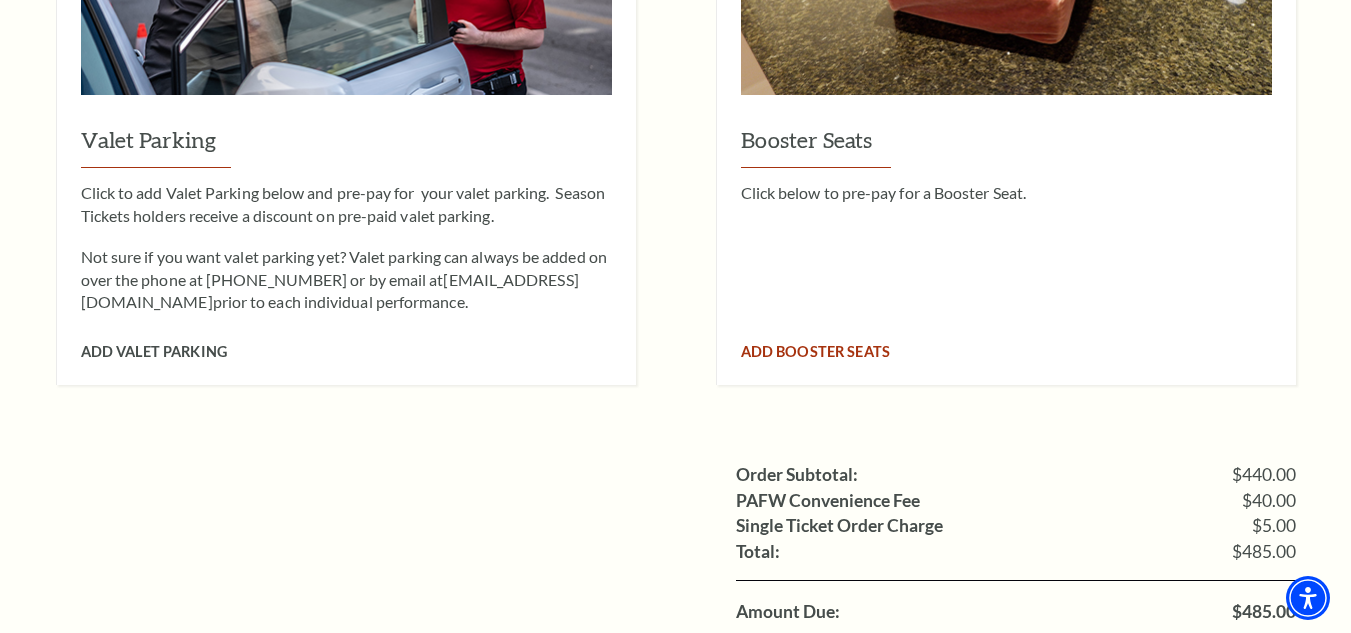 drag, startPoint x: 1084, startPoint y: 179, endPoint x: 1068, endPoint y: 203, distance: 28.84441 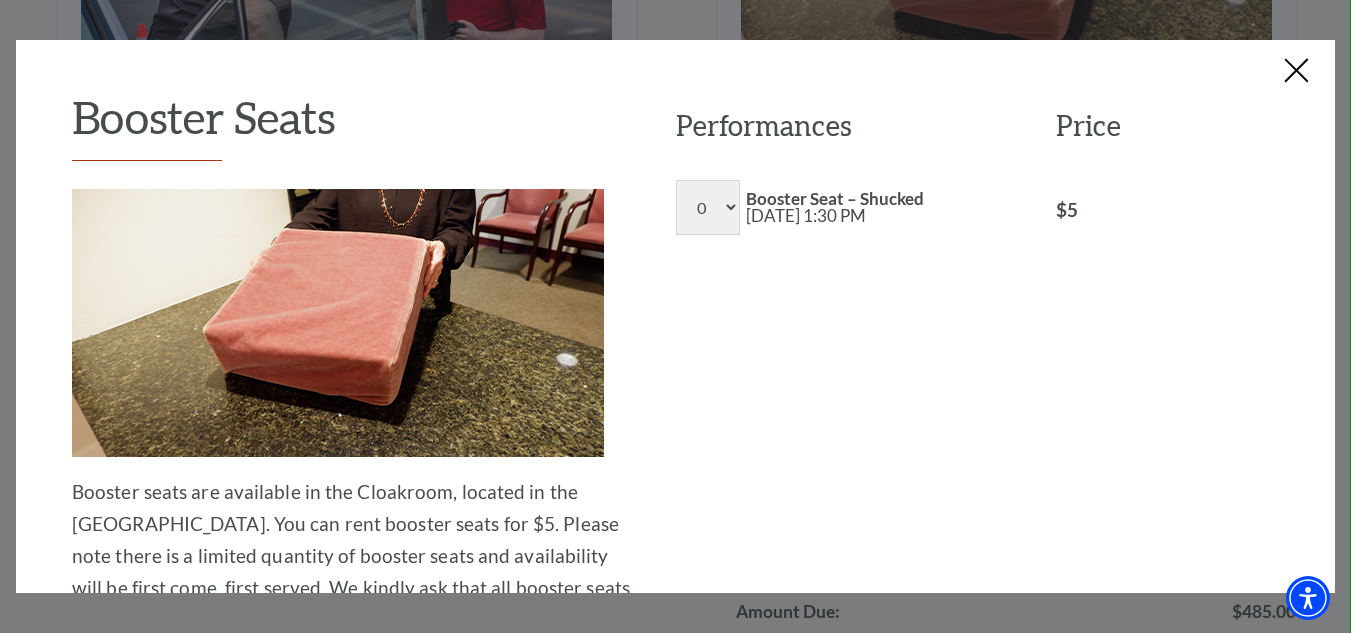 click at bounding box center [1298, 72] 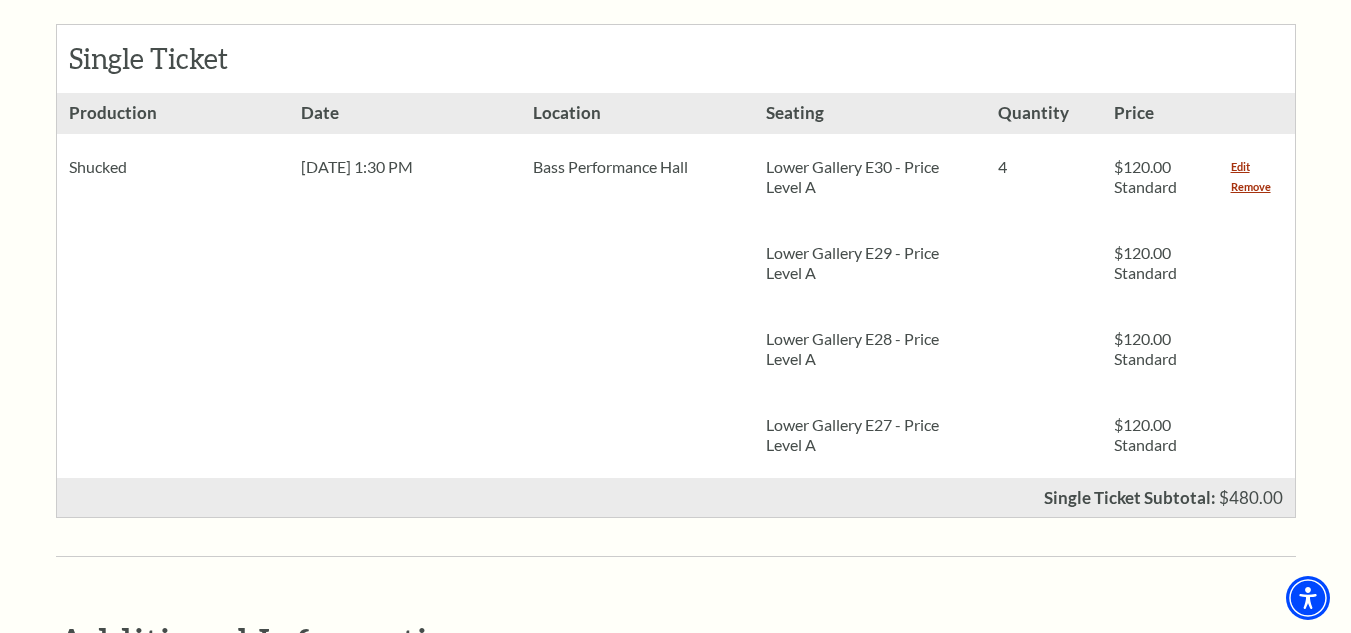 scroll, scrollTop: 823, scrollLeft: 0, axis: vertical 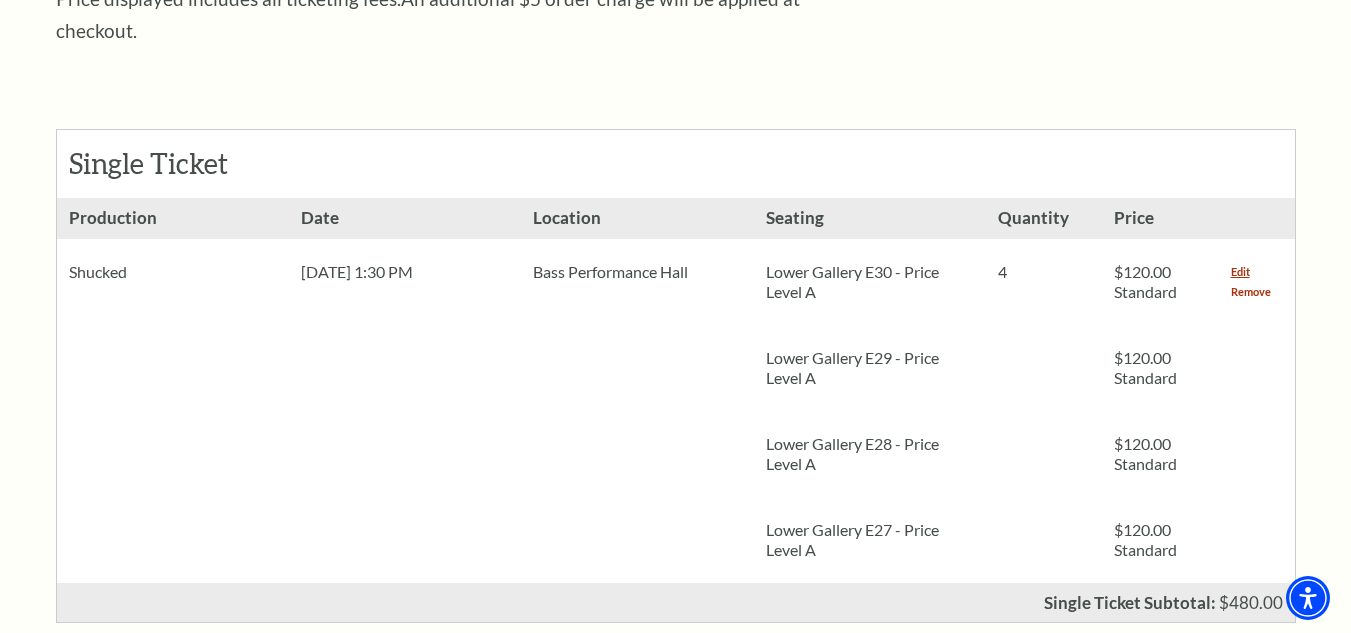 click on "Remove" at bounding box center [1251, 292] 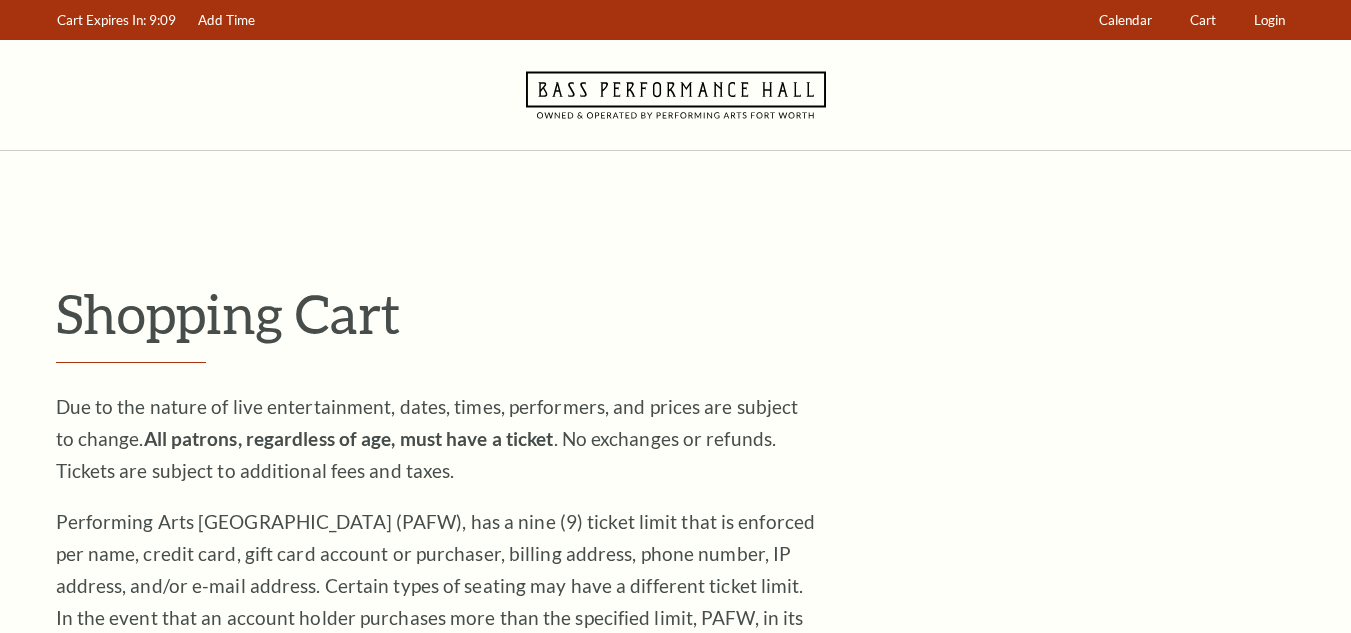 scroll, scrollTop: 0, scrollLeft: 0, axis: both 